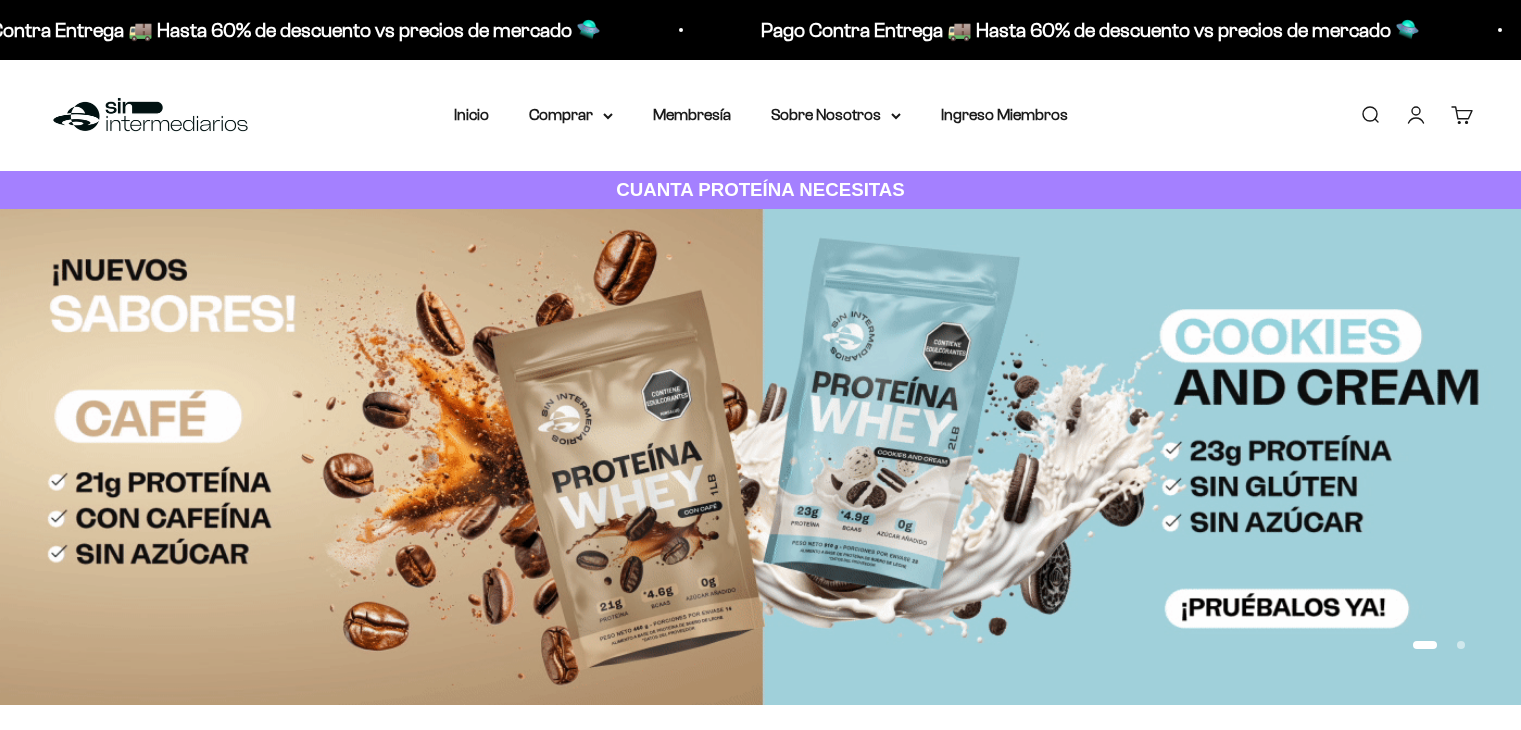 click on "Iniciar sesión" at bounding box center [1416, 115] 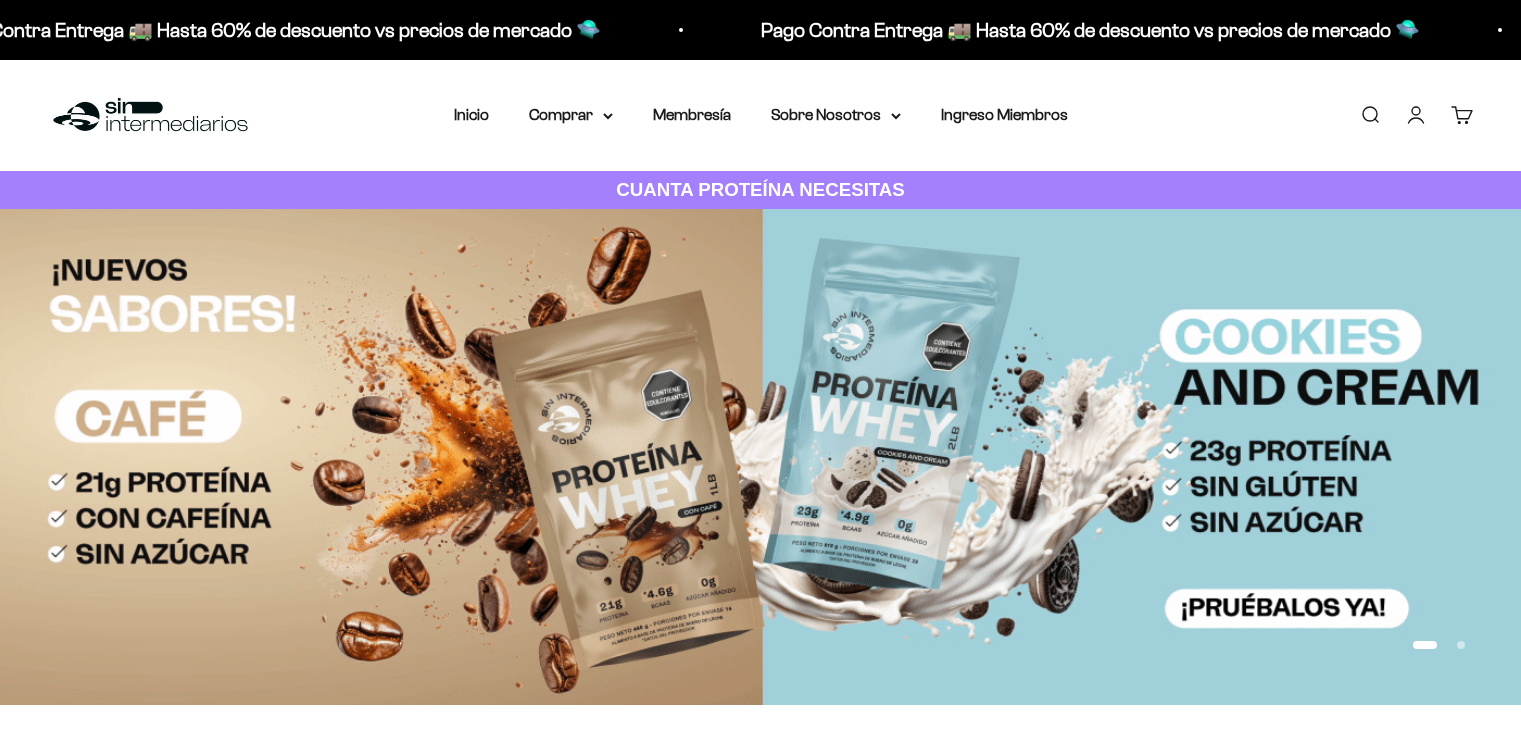 scroll, scrollTop: 0, scrollLeft: 0, axis: both 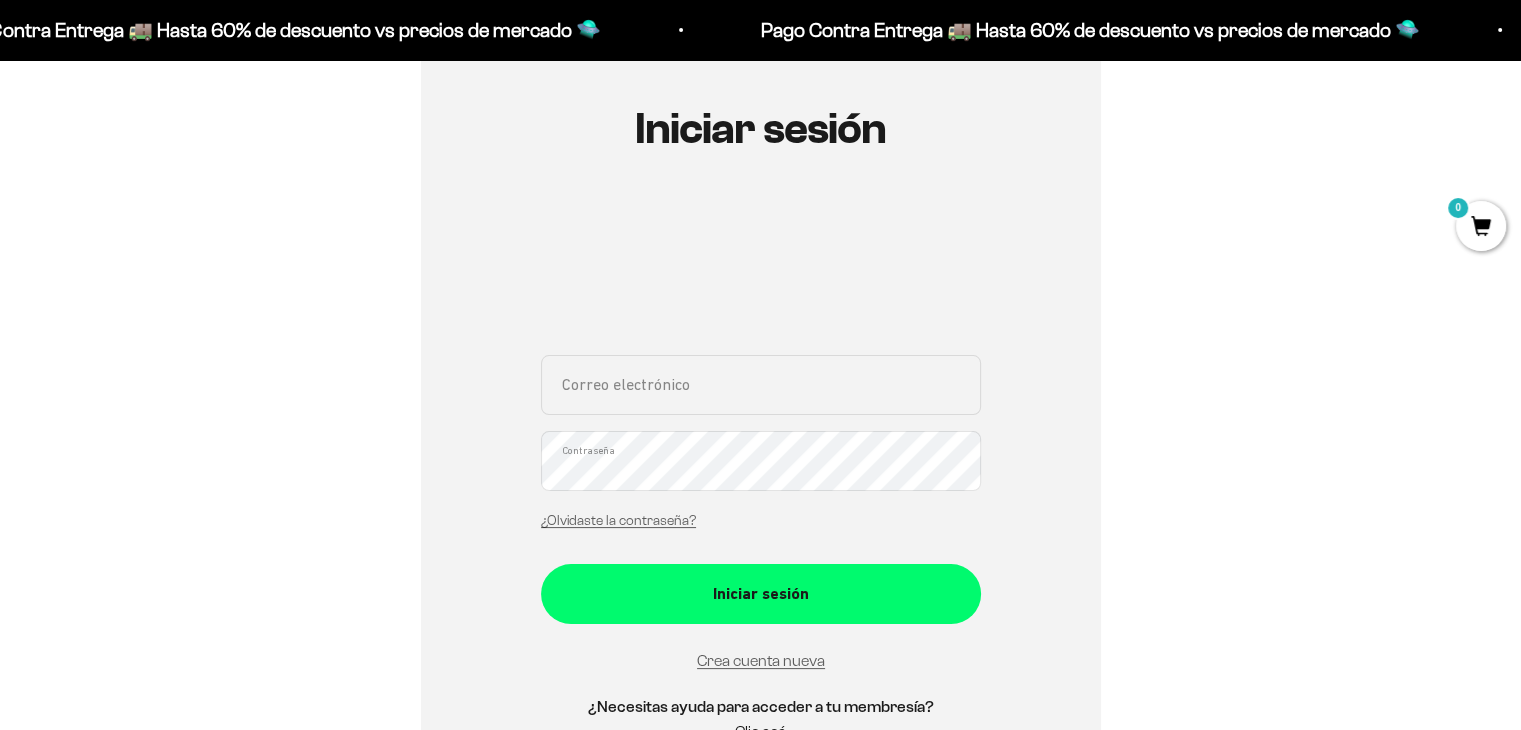 click on "Correo electrónico" at bounding box center [761, 385] 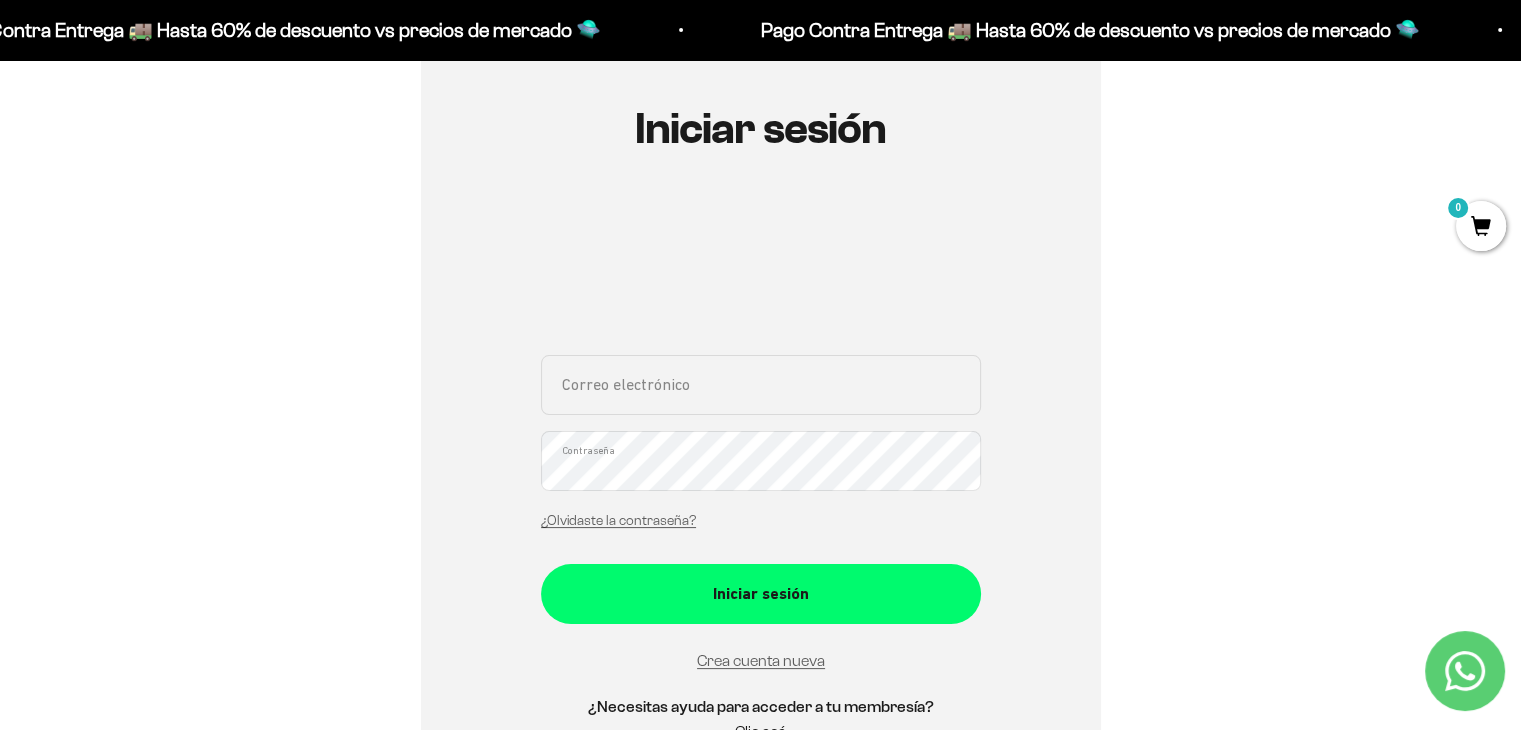 type on "Carii@hotmail.com" 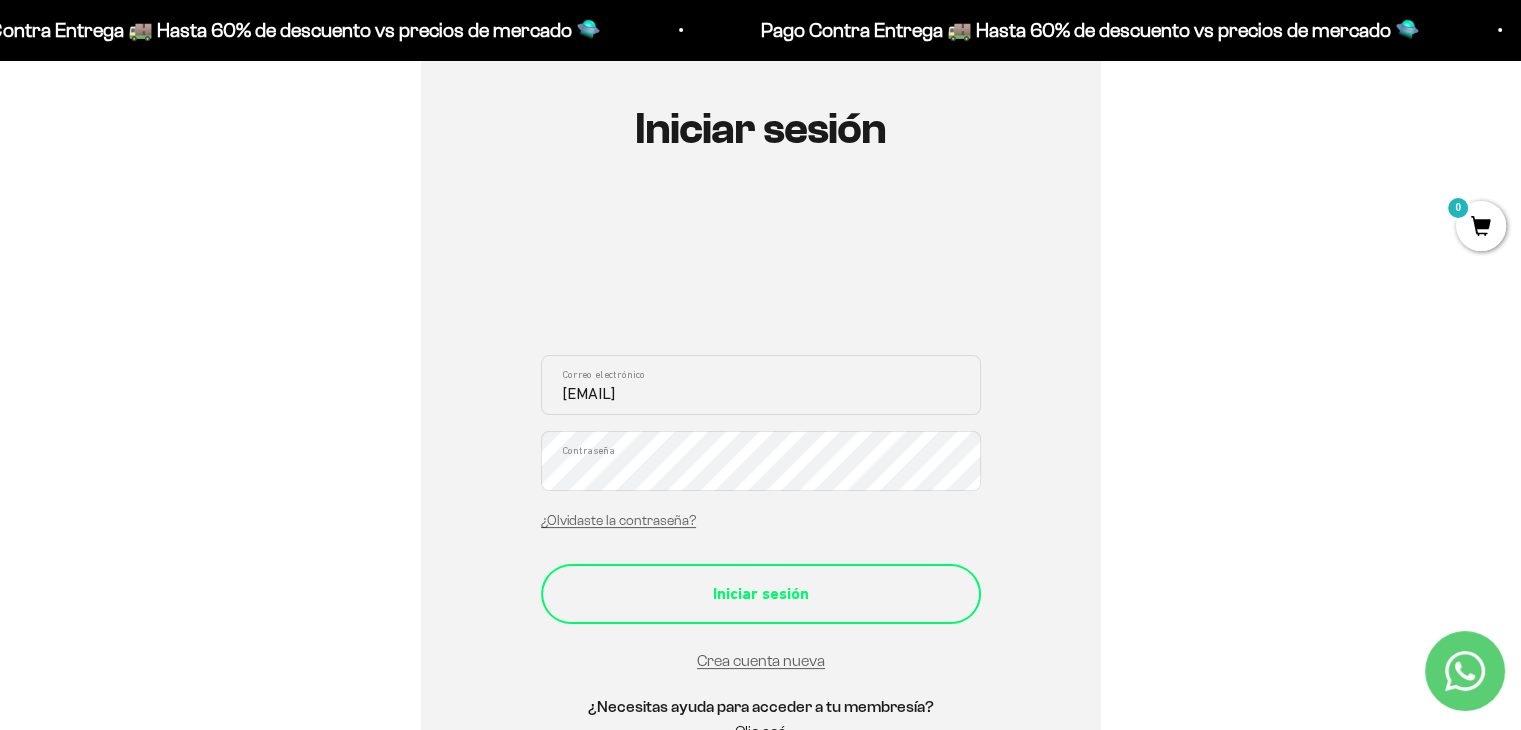 click on "Iniciar sesión" at bounding box center (761, 594) 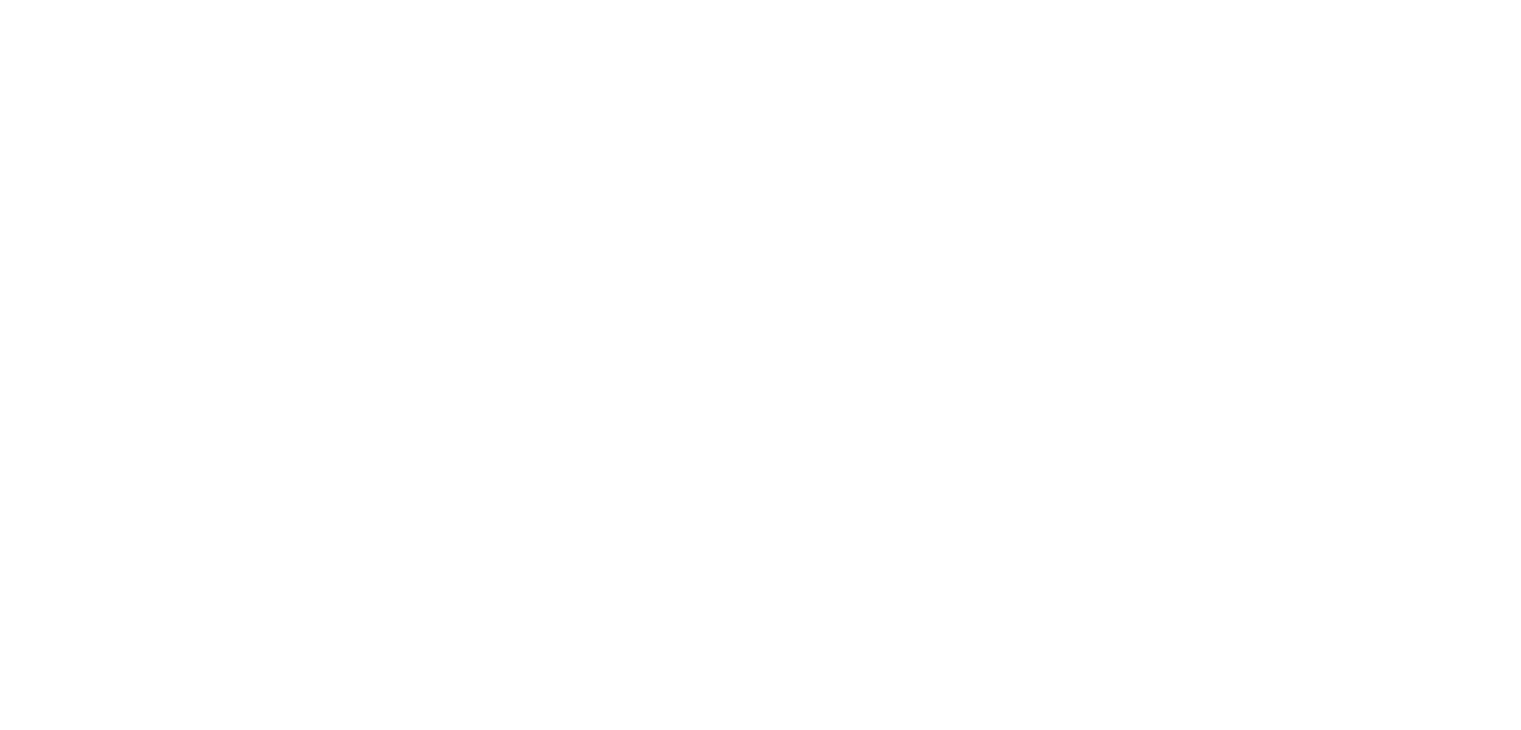 scroll, scrollTop: 0, scrollLeft: 0, axis: both 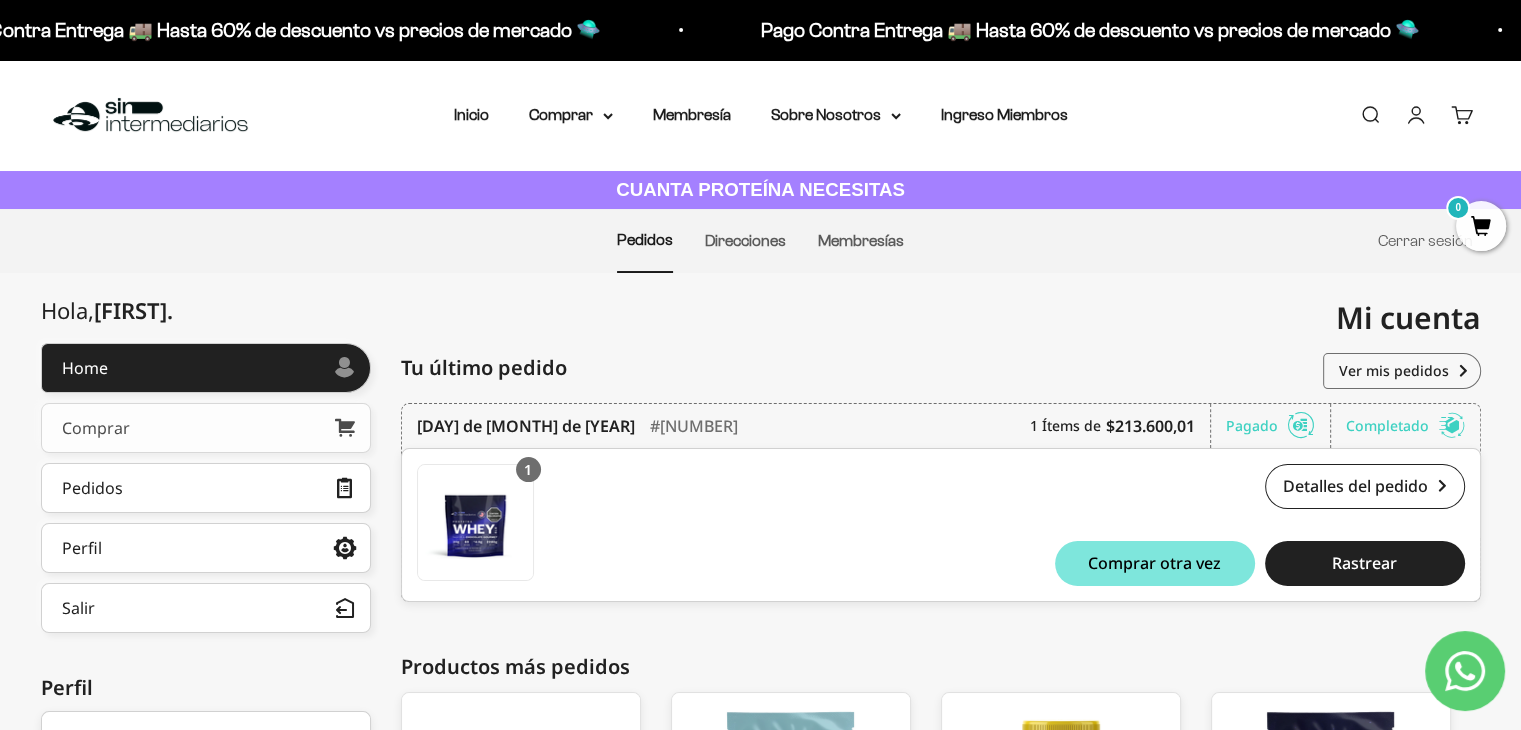 click on "Comprar" at bounding box center (206, 428) 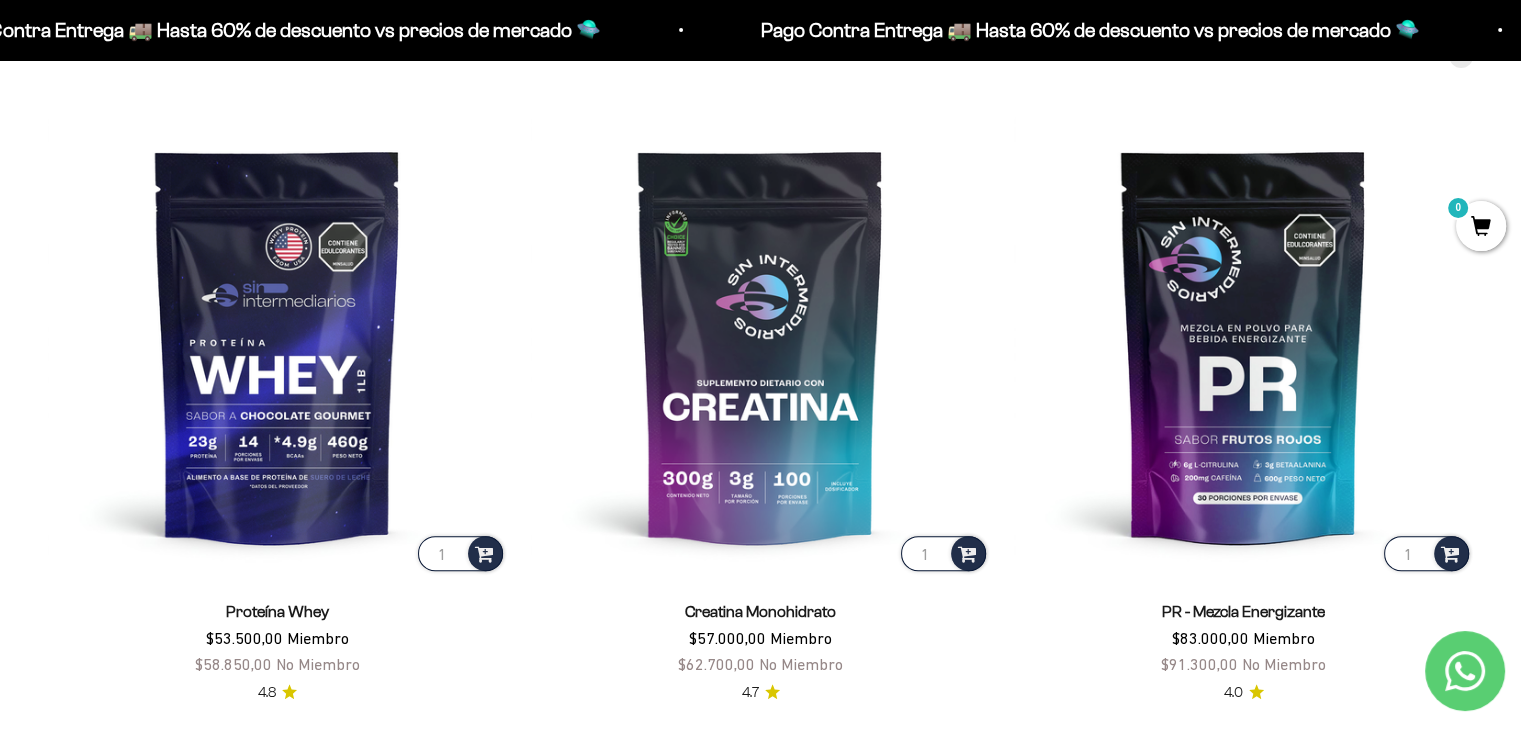 scroll, scrollTop: 900, scrollLeft: 0, axis: vertical 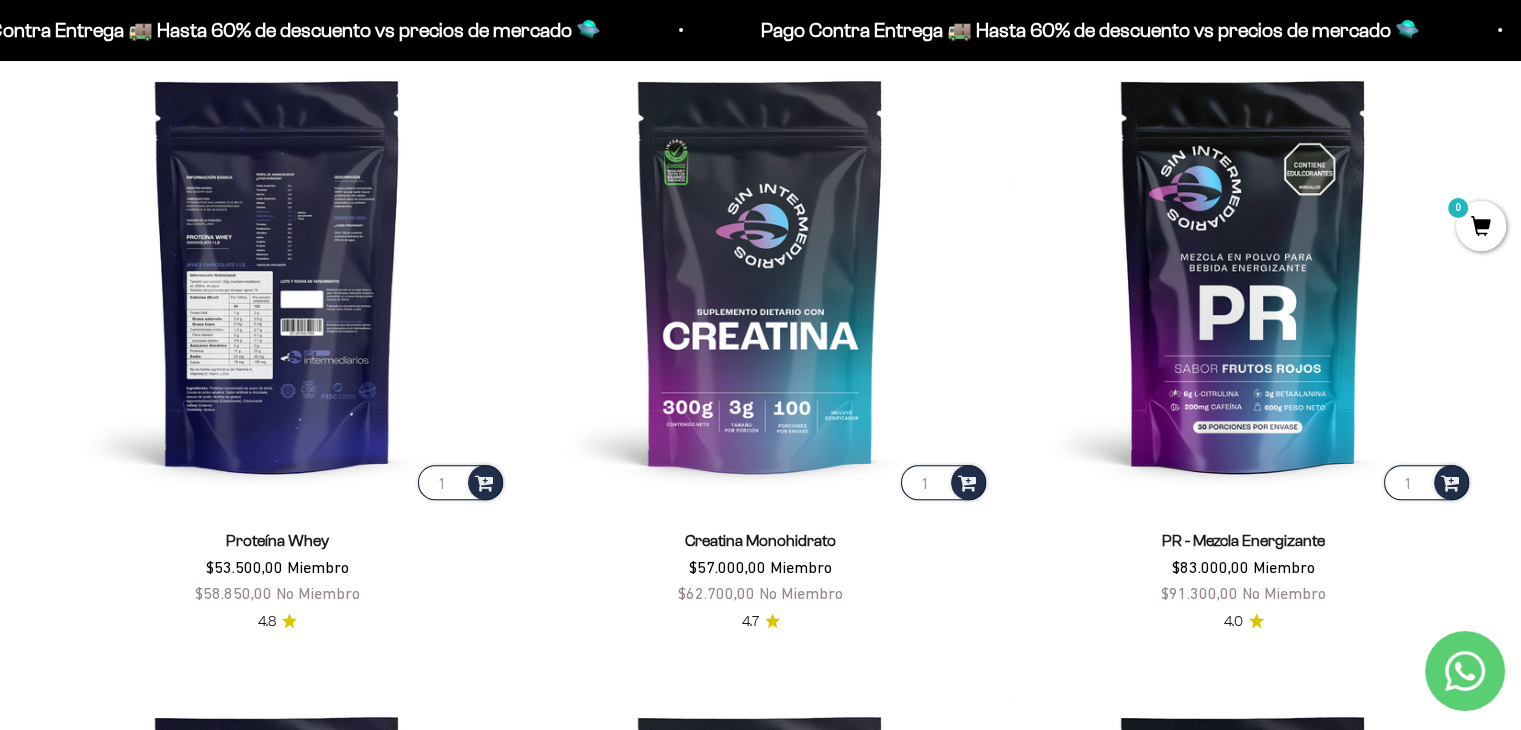 click at bounding box center (277, 274) 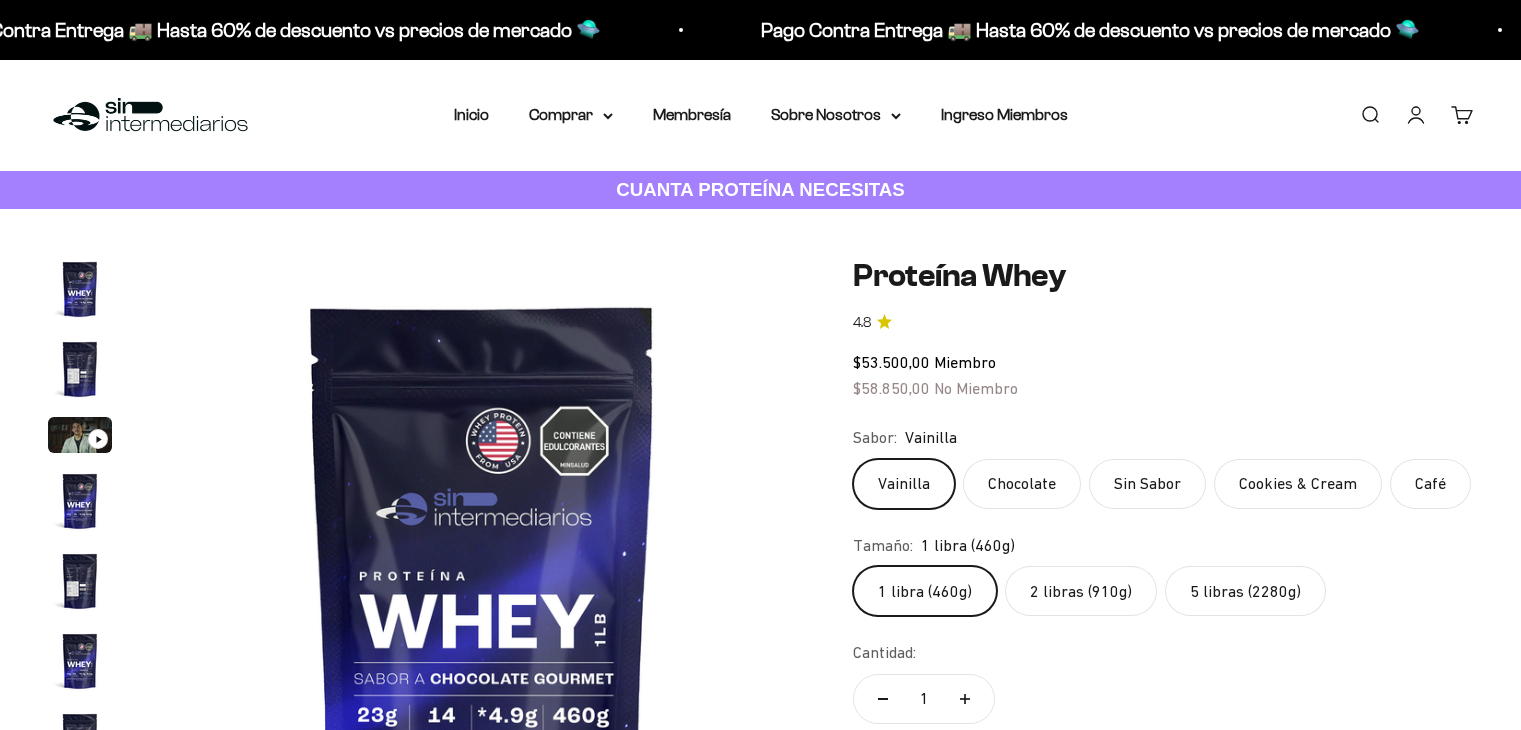 scroll, scrollTop: 0, scrollLeft: 0, axis: both 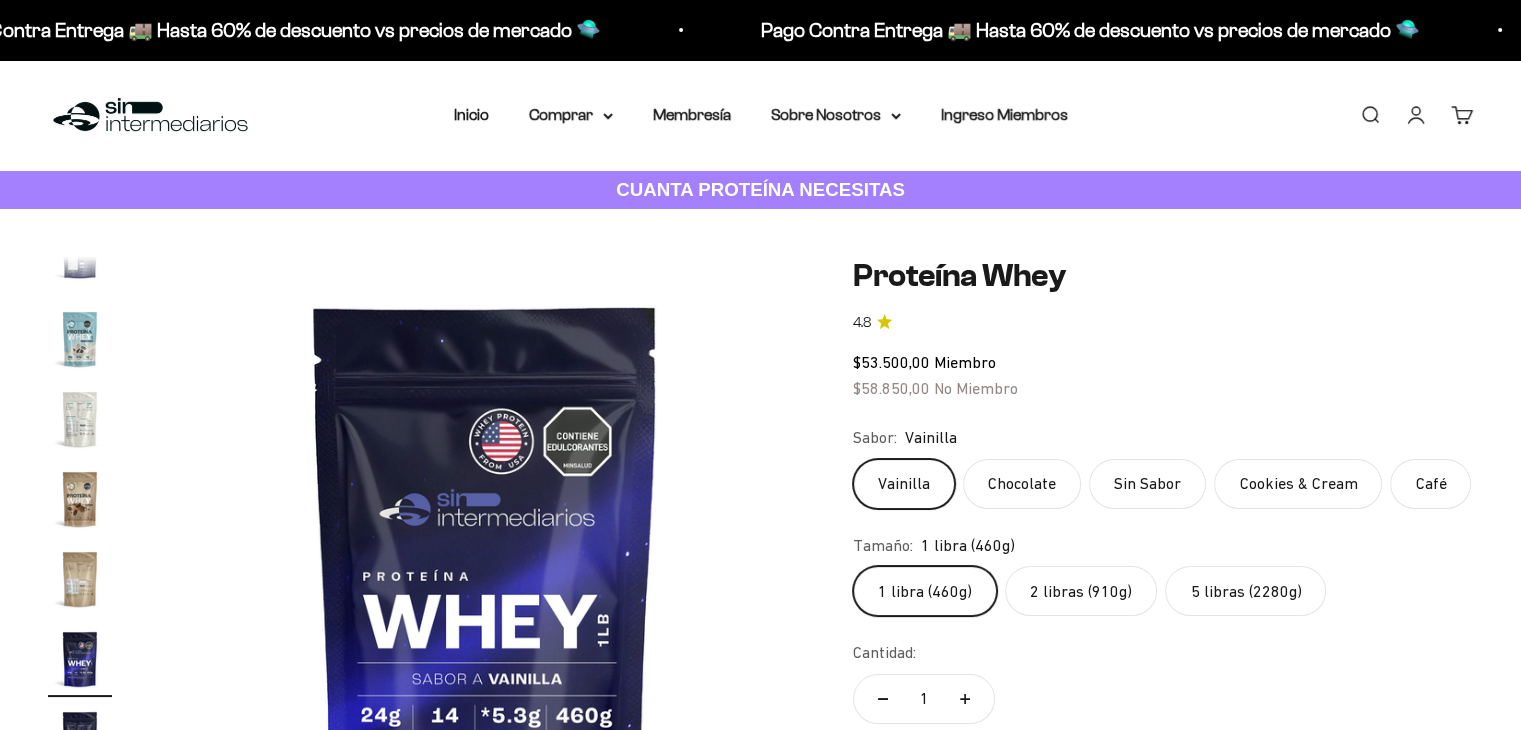 click on "Chocolate" 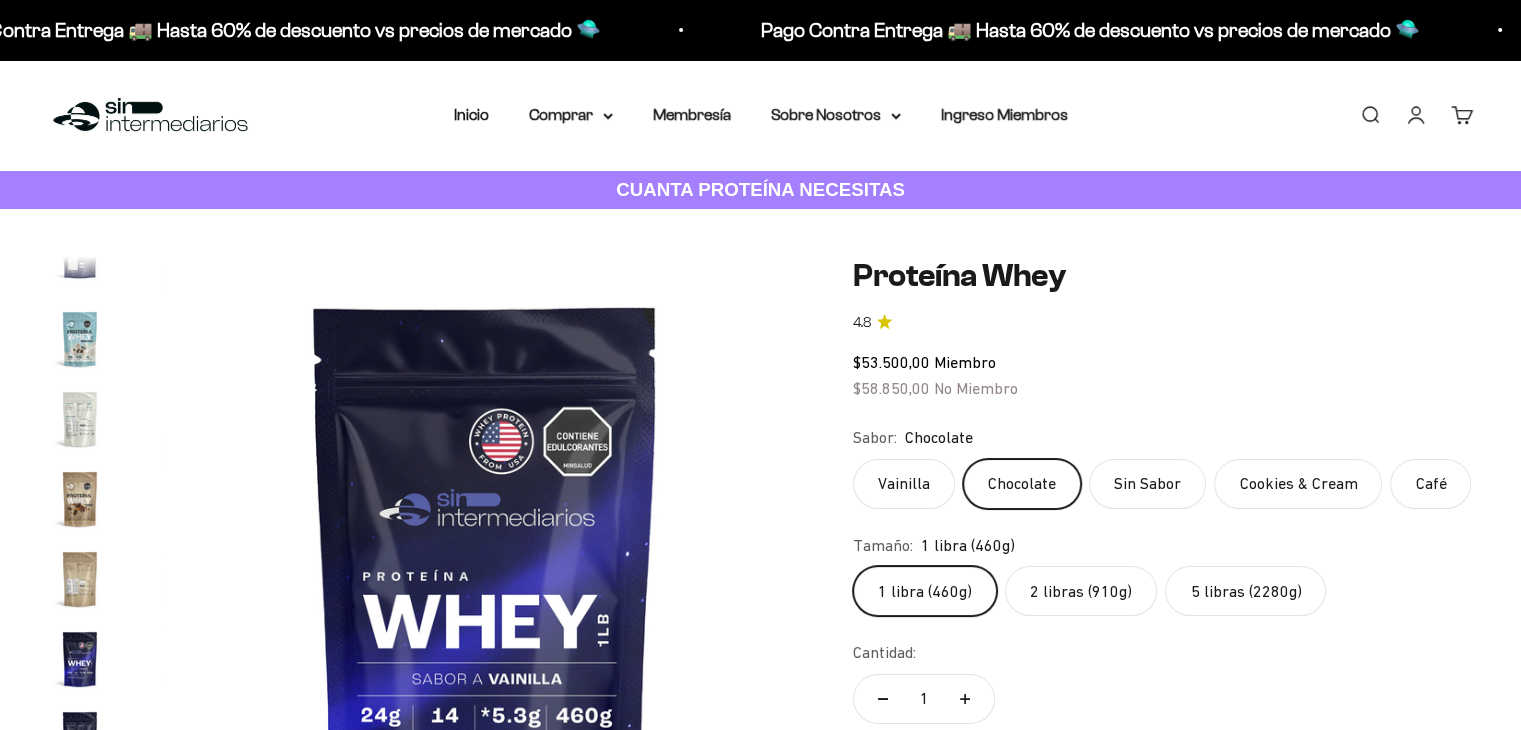 click on "5 libras (2280g)" 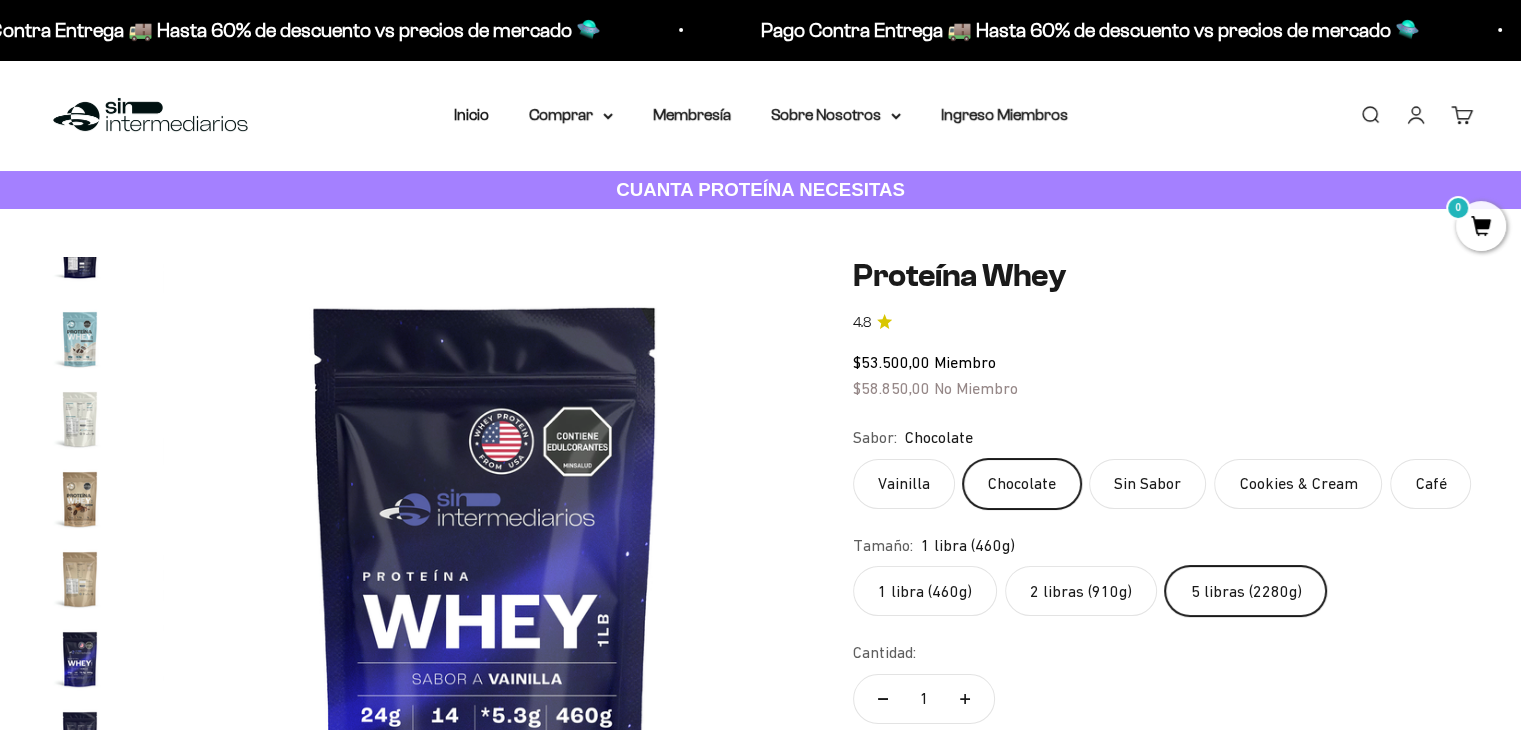 scroll, scrollTop: 0, scrollLeft: 7361, axis: horizontal 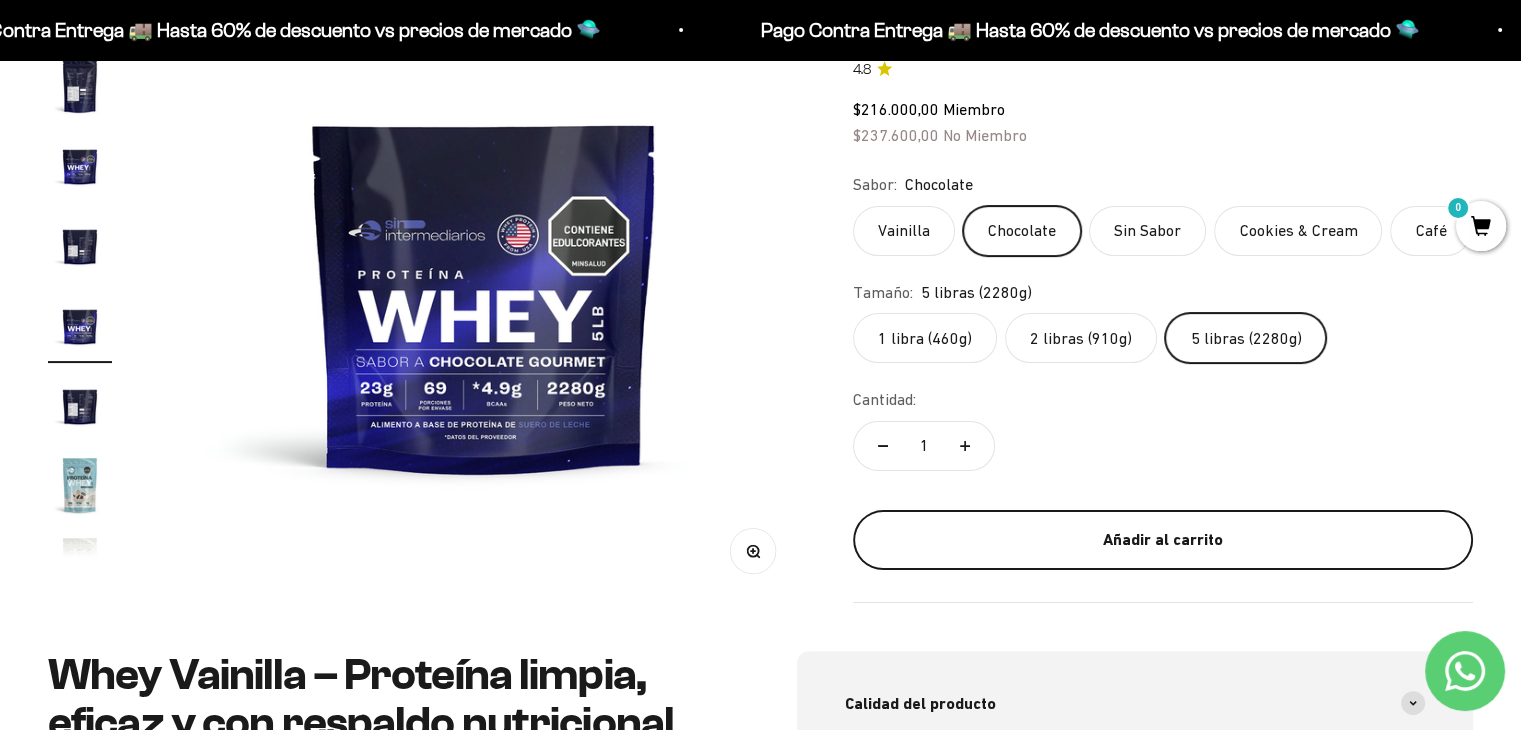 click on "Añadir al carrito" at bounding box center (1163, 540) 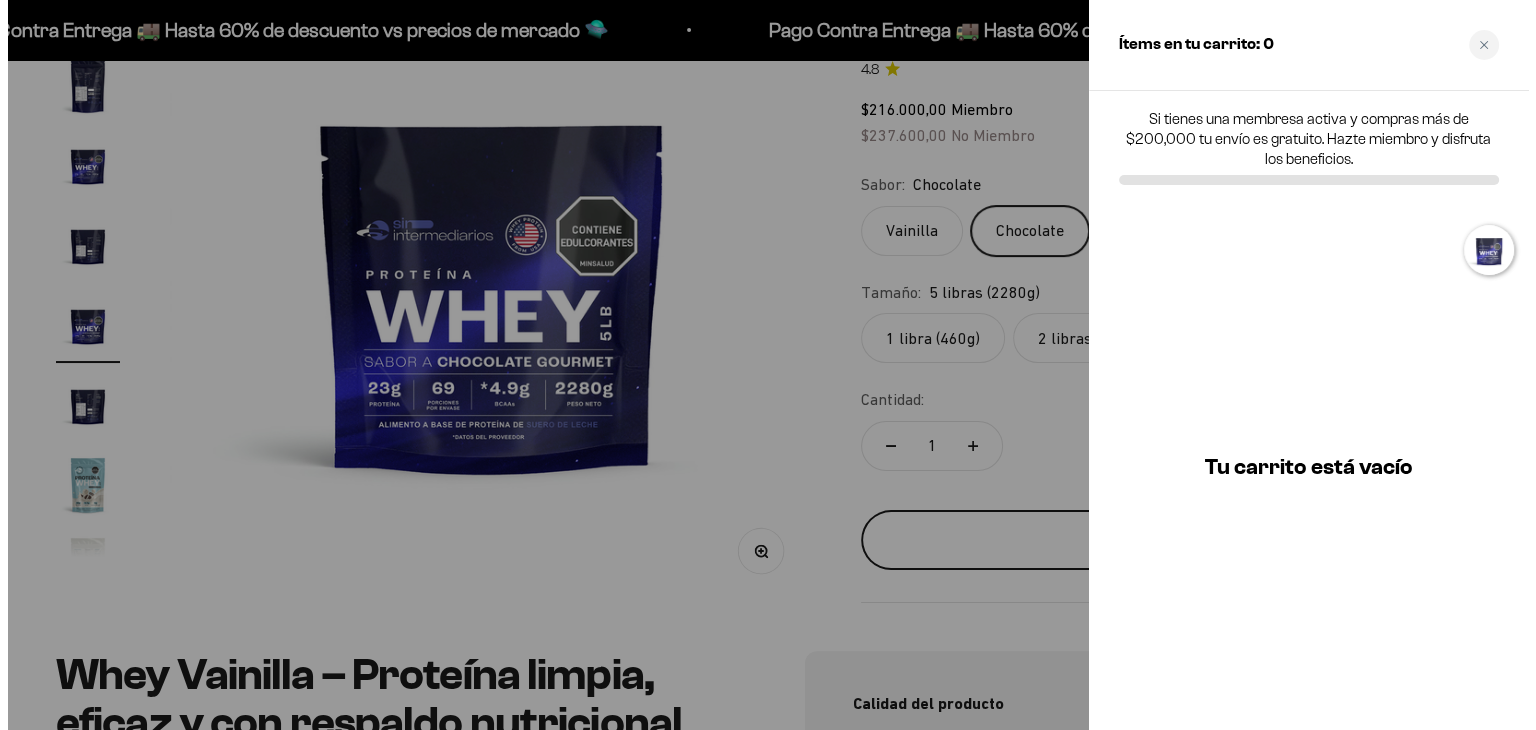 scroll, scrollTop: 0, scrollLeft: 7453, axis: horizontal 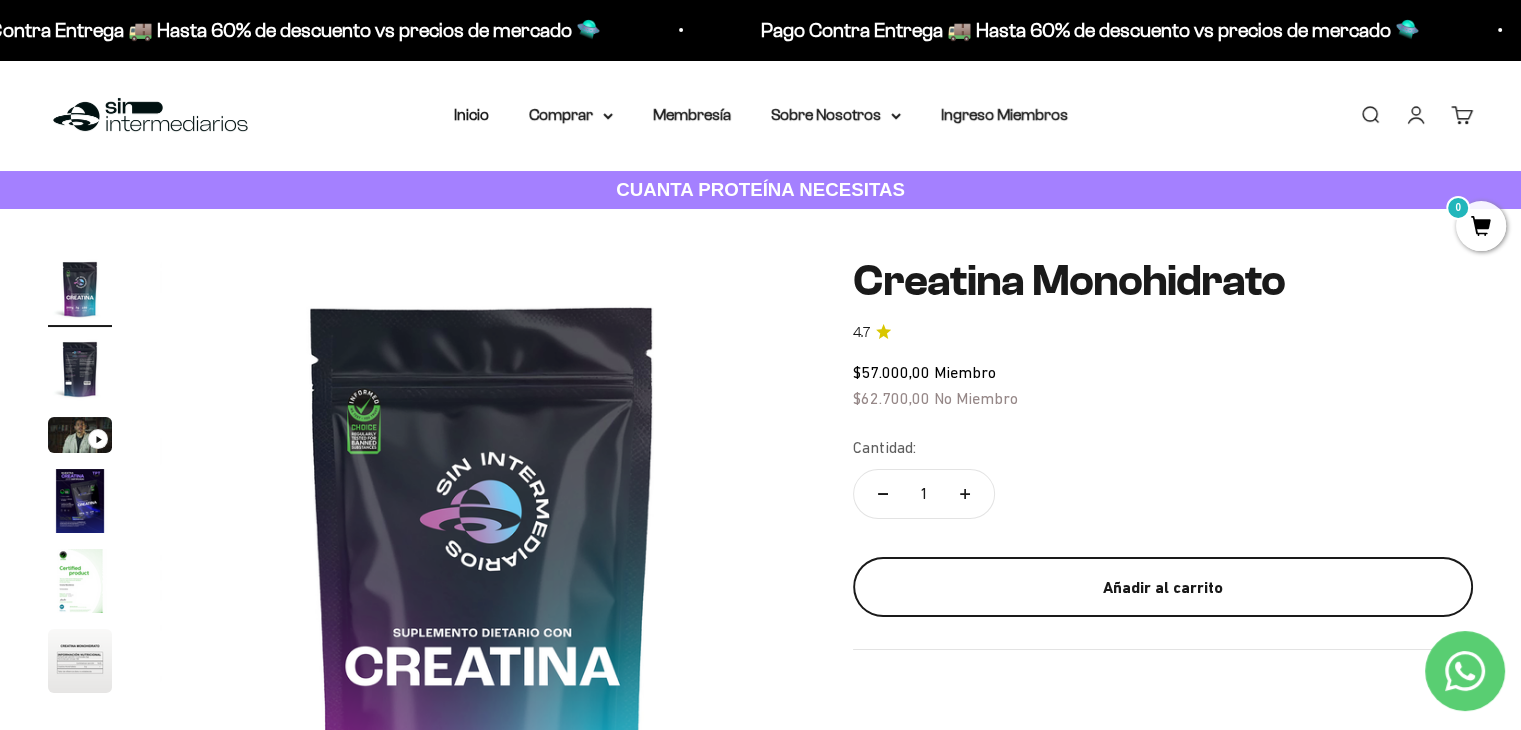 click on "Añadir al carrito" at bounding box center (1163, 588) 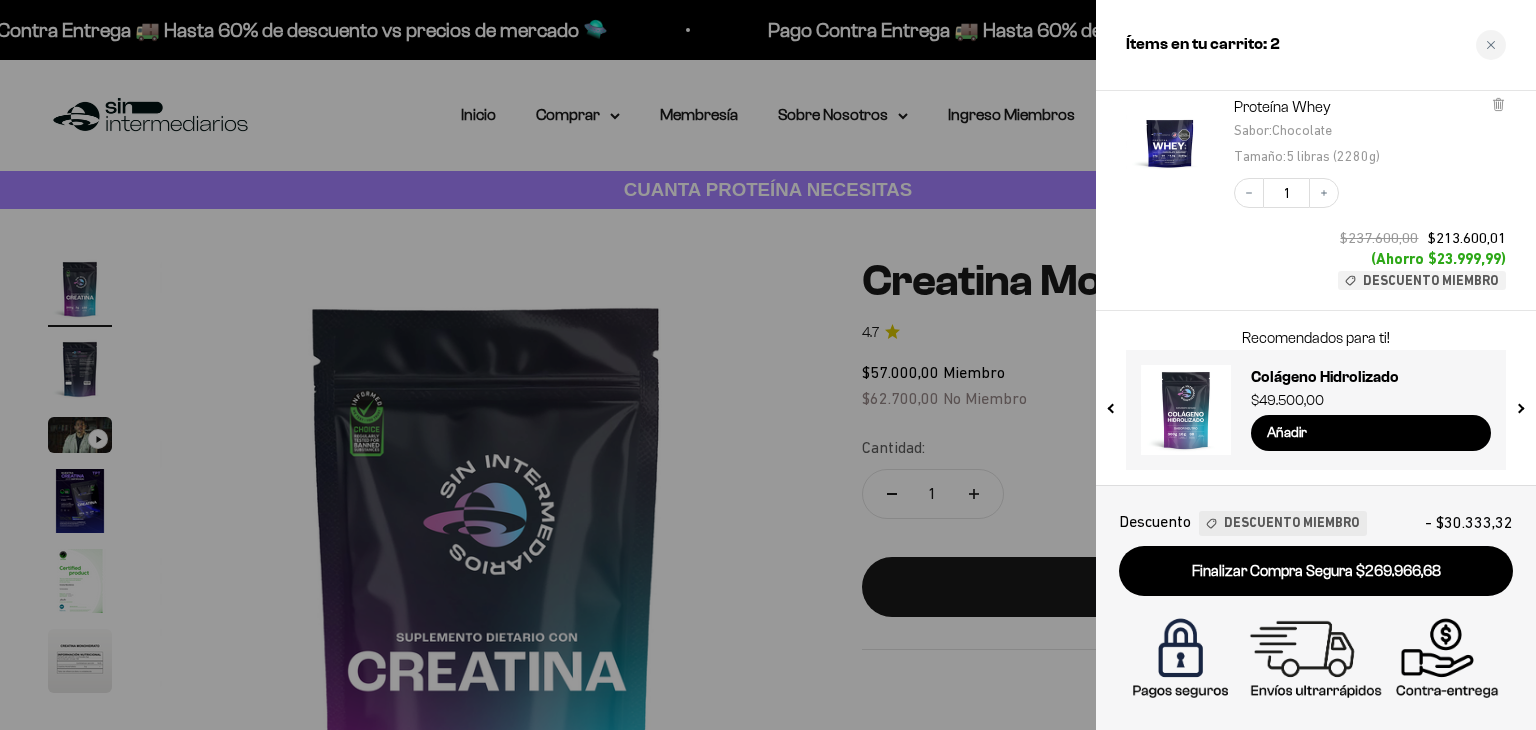 scroll, scrollTop: 0, scrollLeft: 0, axis: both 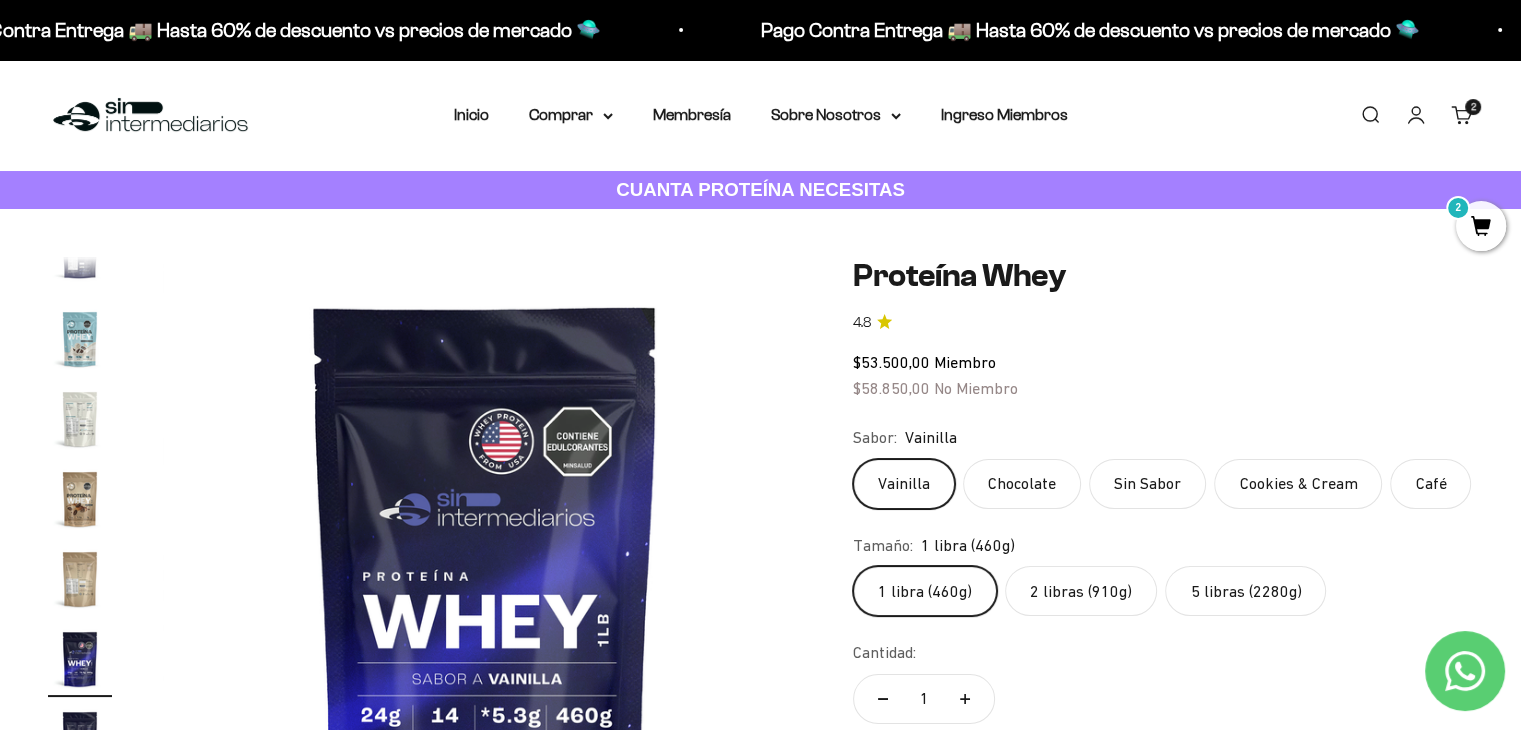 click on "Chocolate" 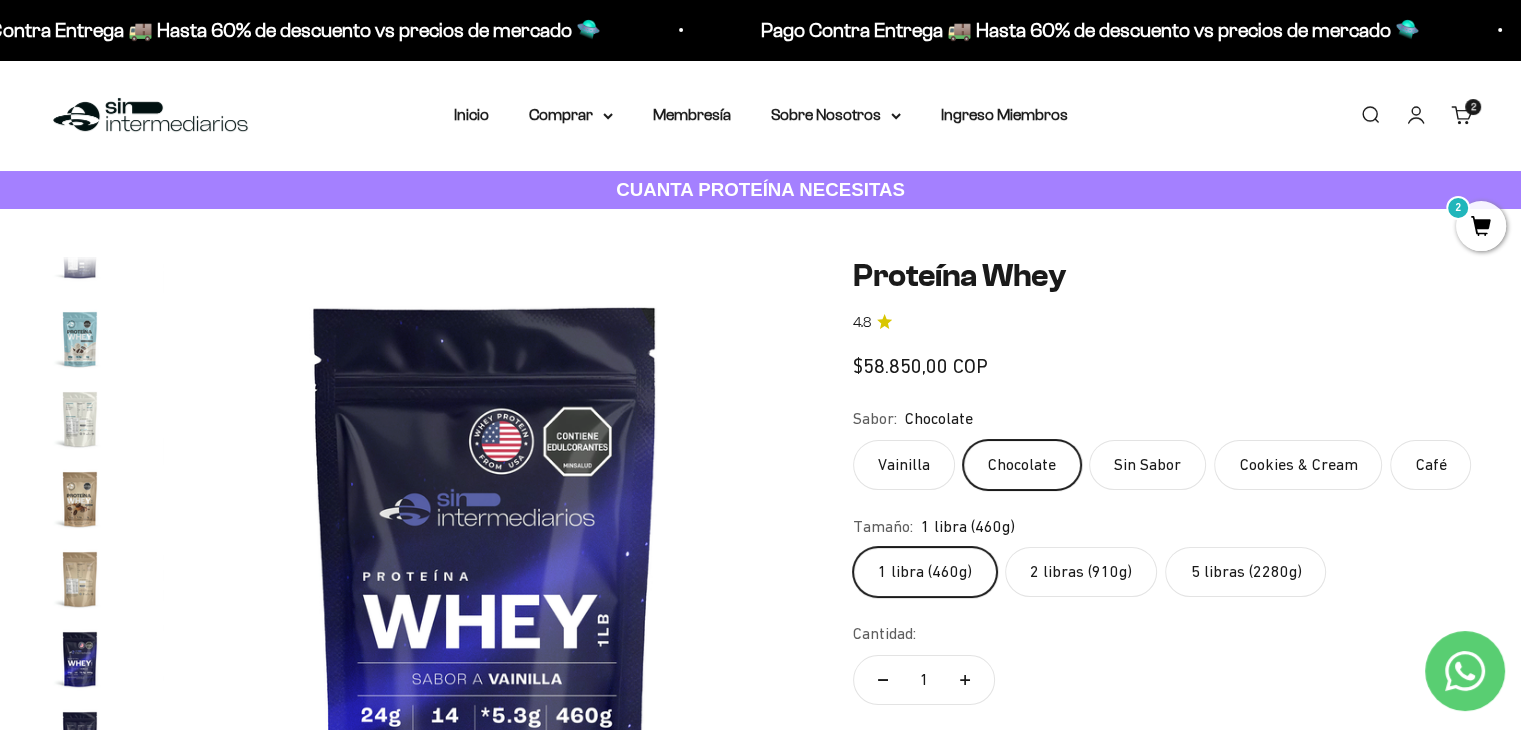 scroll, scrollTop: 0, scrollLeft: 0, axis: both 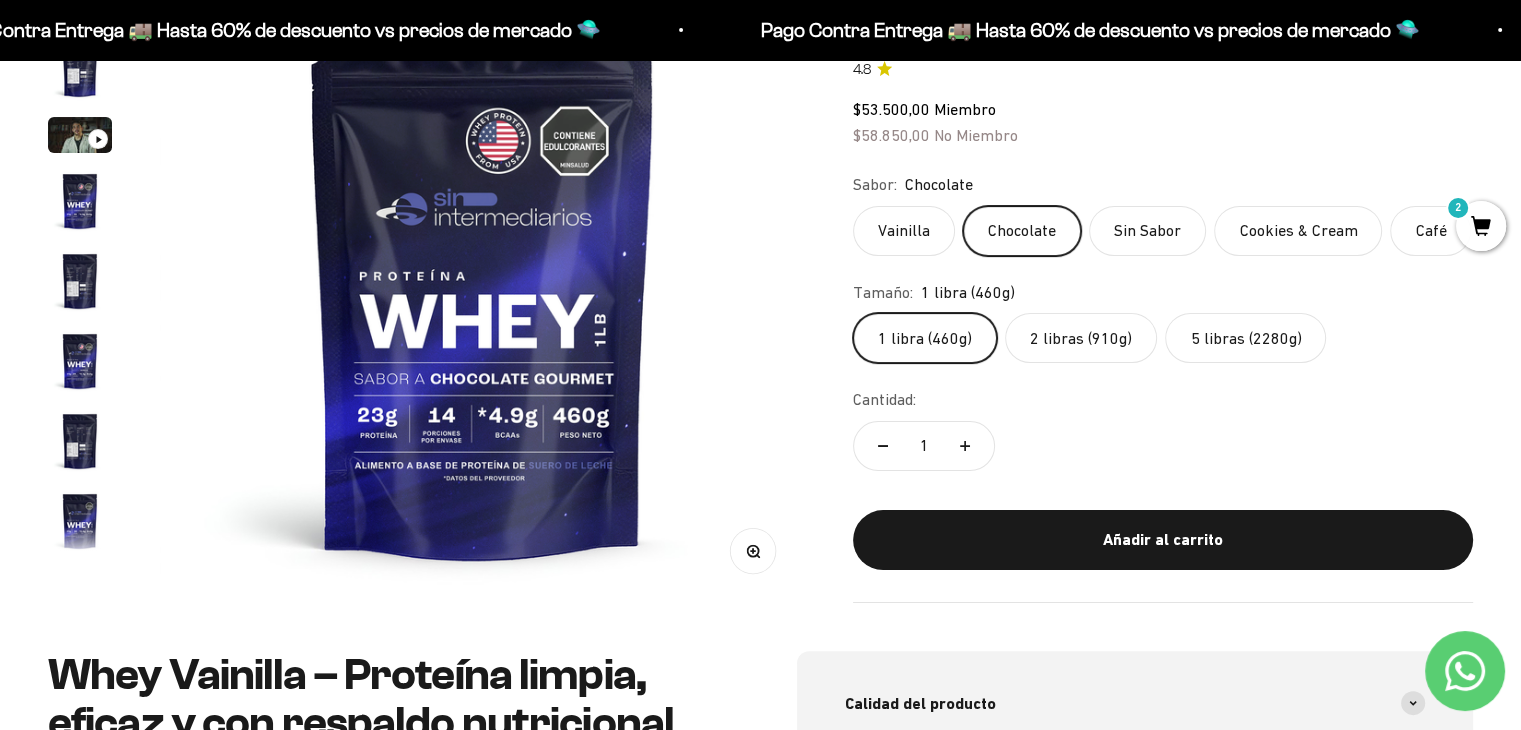 click at bounding box center (482, 279) 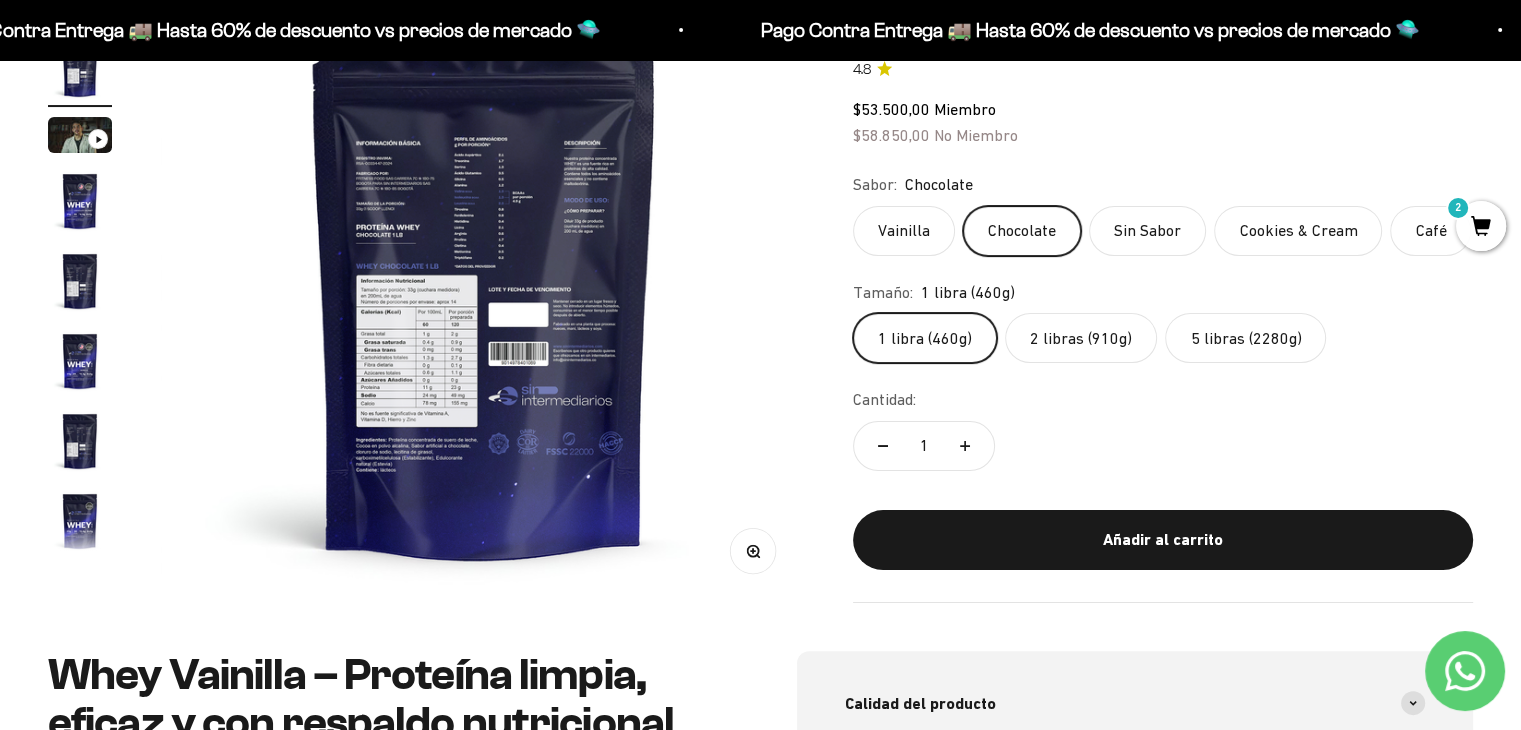 scroll, scrollTop: 0, scrollLeft: 669, axis: horizontal 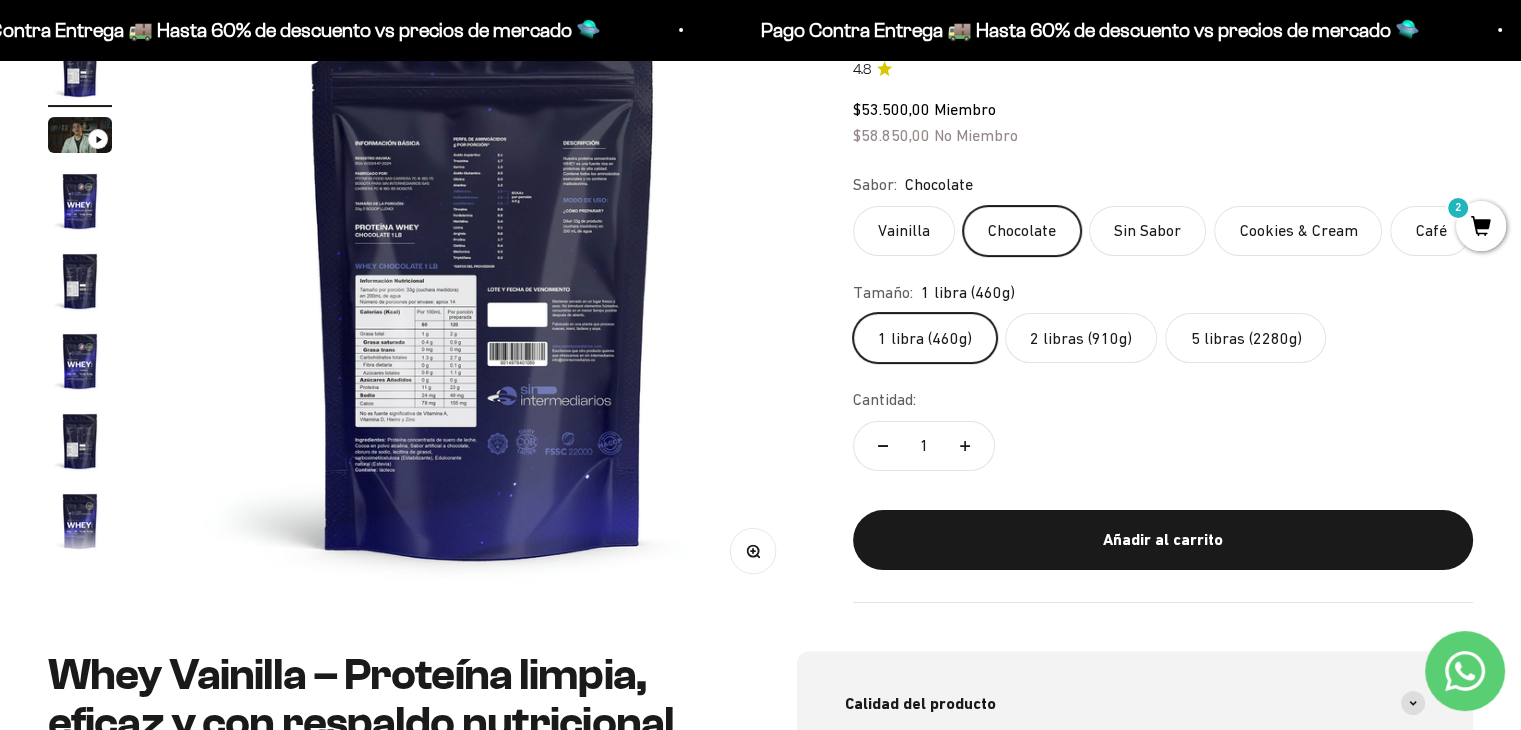click at bounding box center (482, 279) 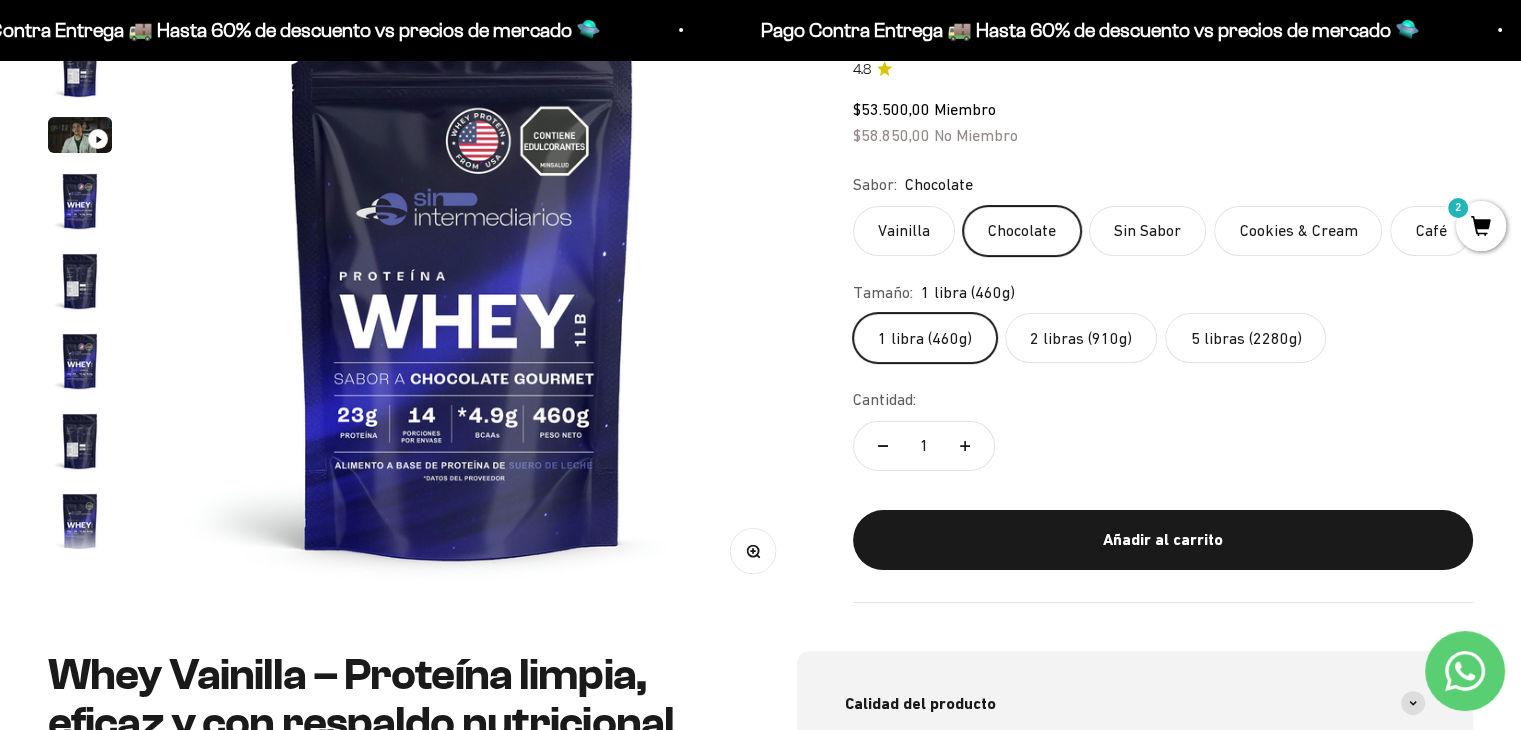 scroll, scrollTop: 0, scrollLeft: 0, axis: both 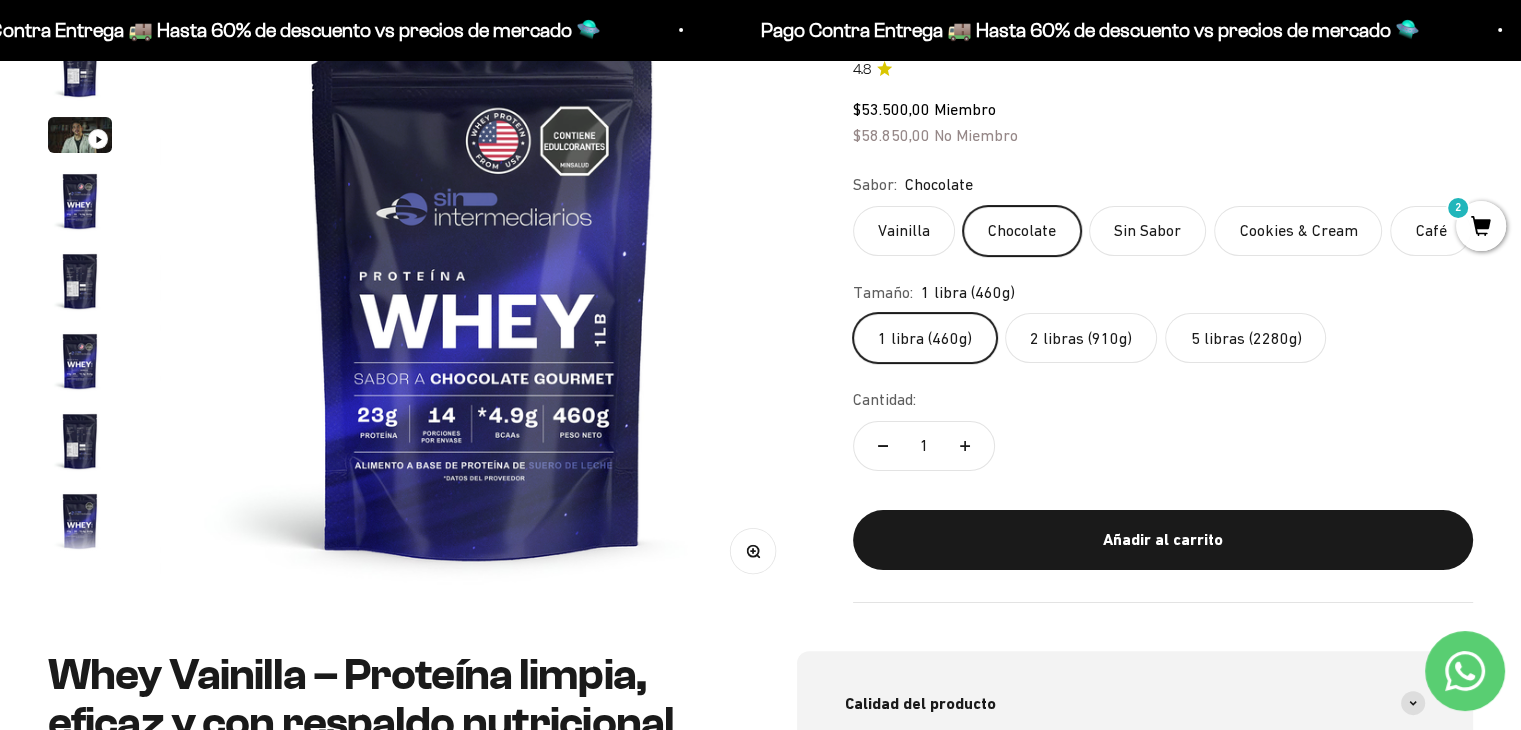 click at bounding box center (482, 279) 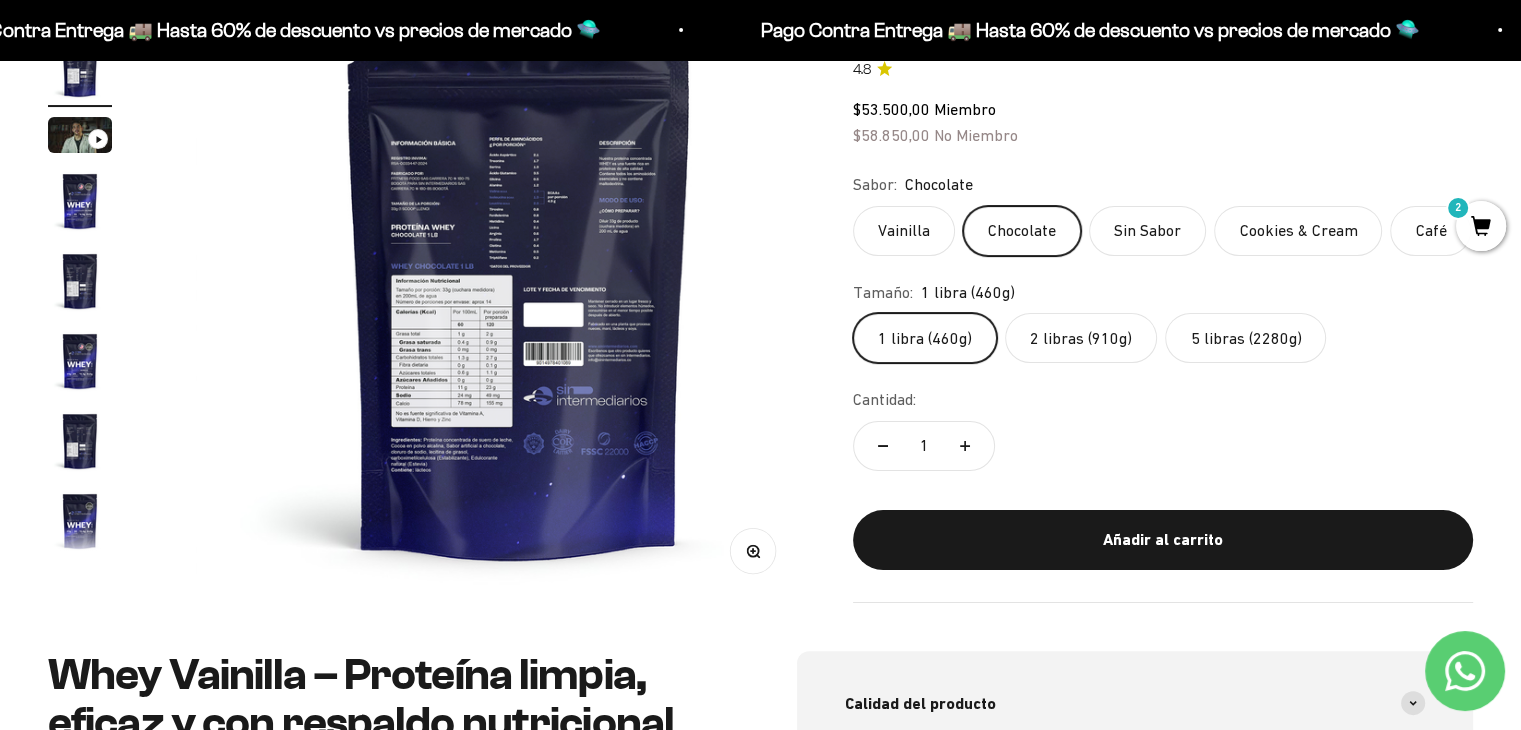 scroll, scrollTop: 0, scrollLeft: 669, axis: horizontal 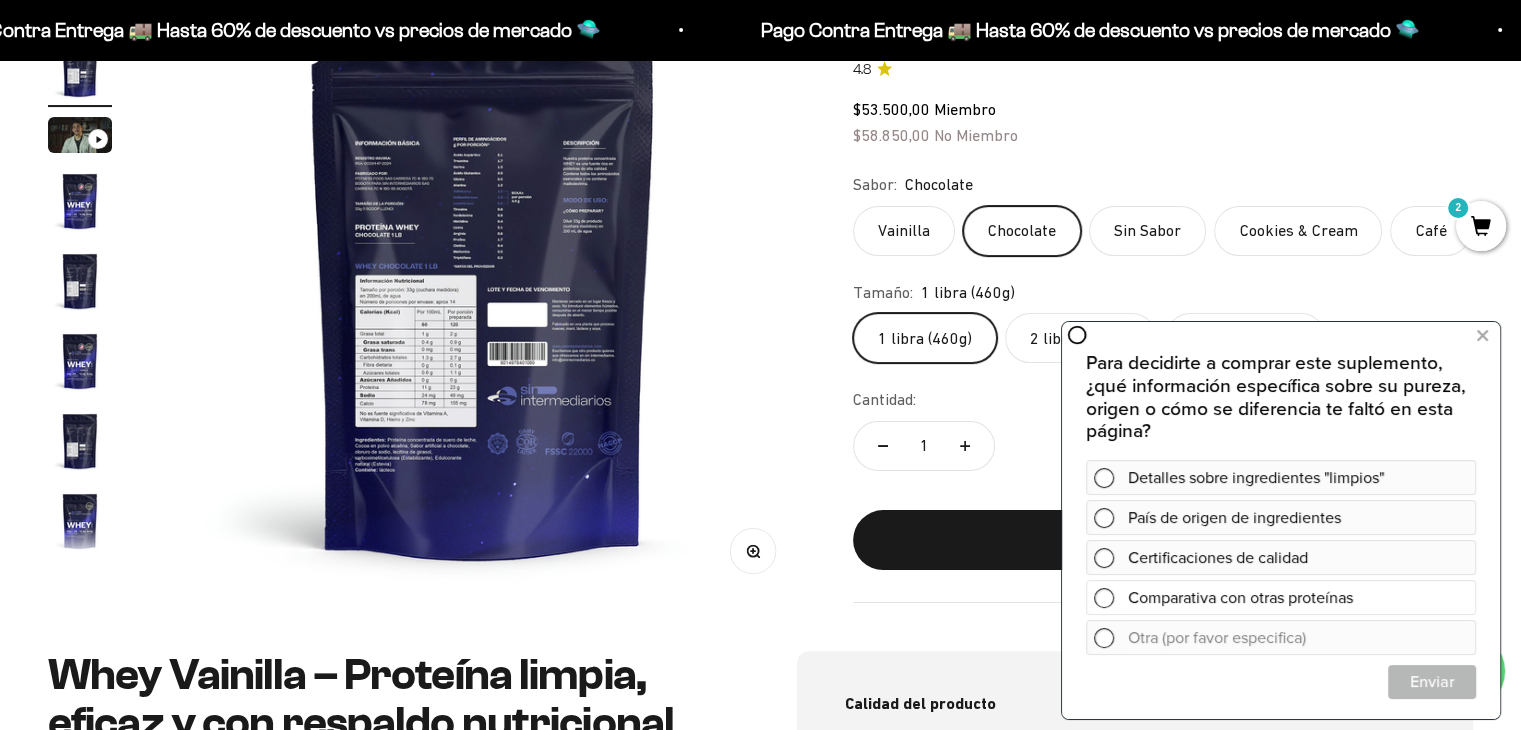 click at bounding box center [1104, 598] 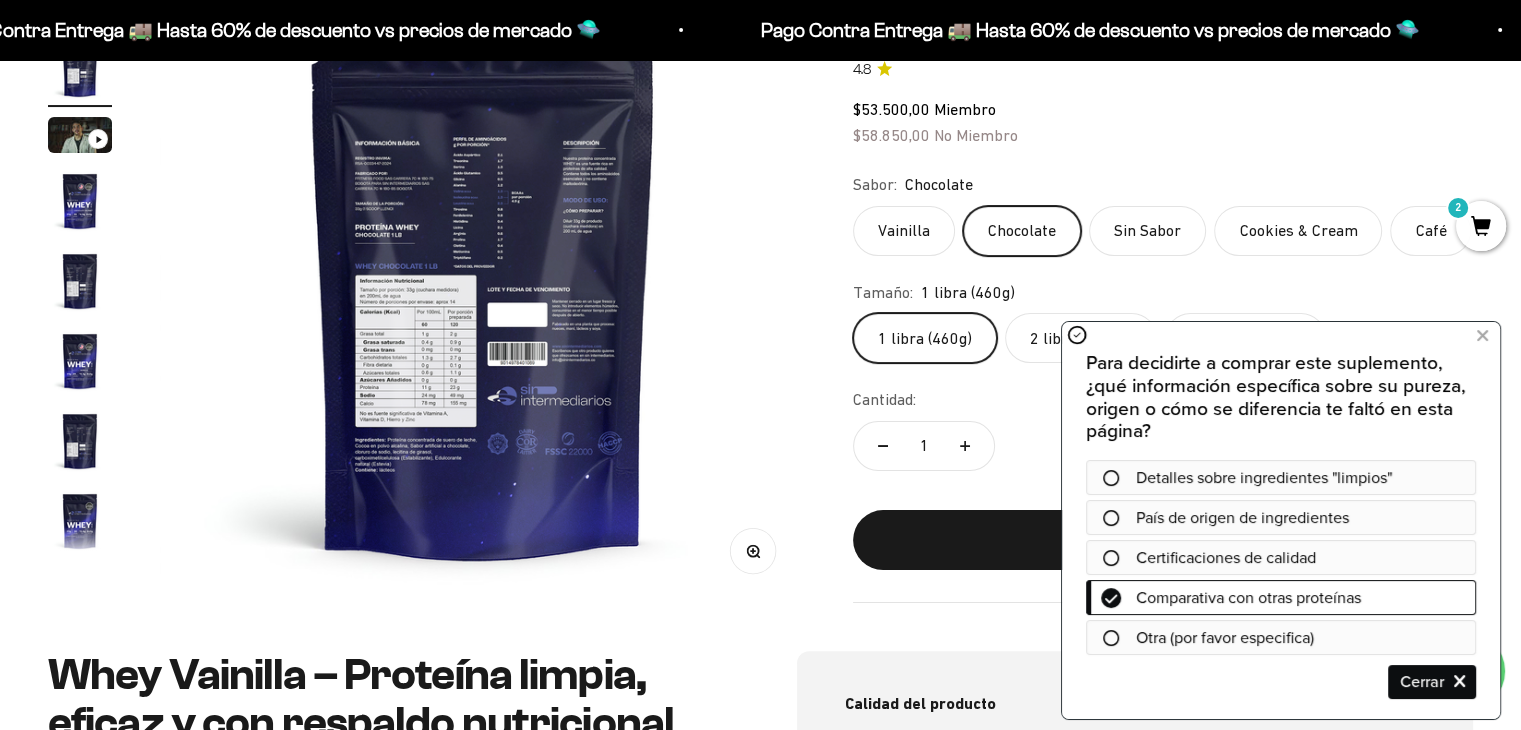 click at bounding box center (1111, 558) 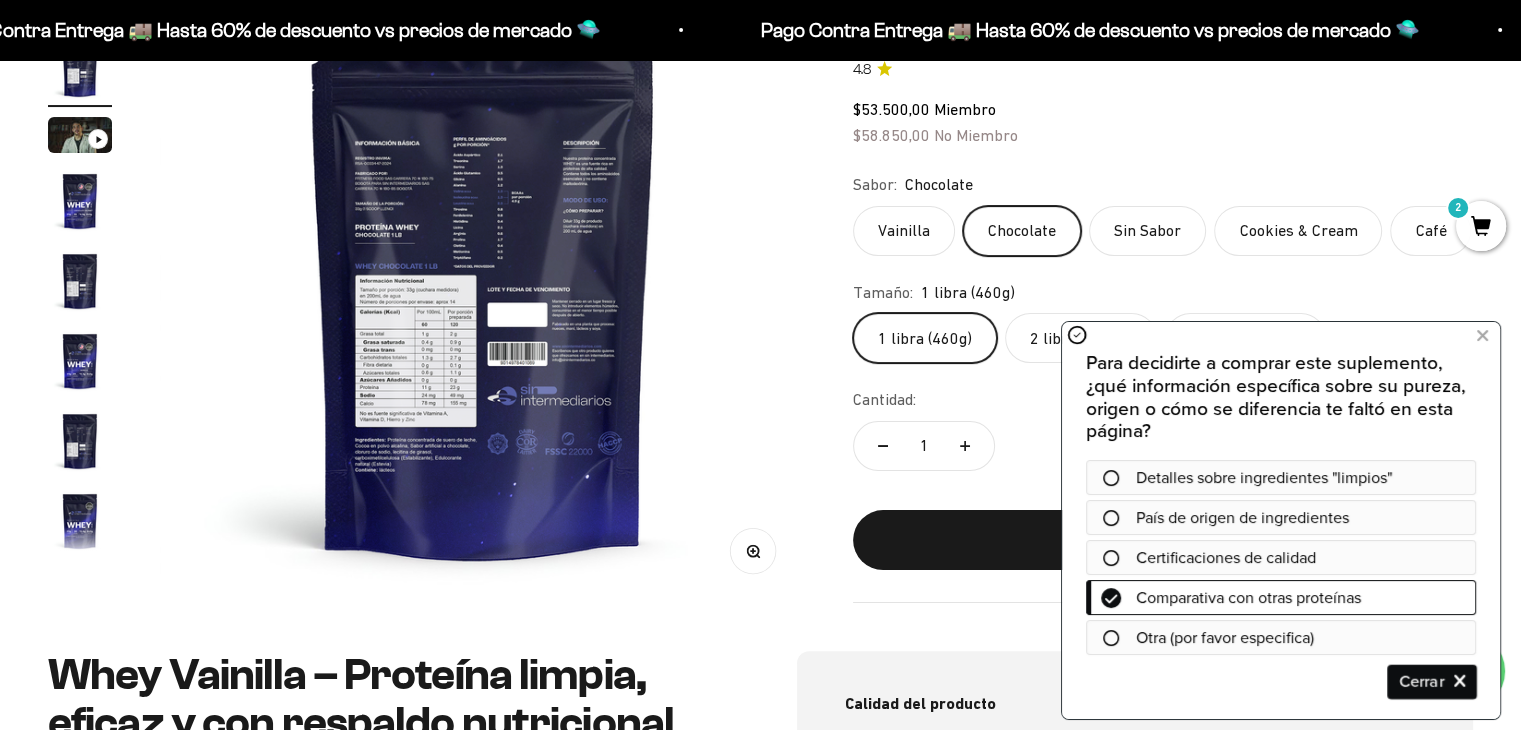 click on "Cerrar" at bounding box center (1432, 682) 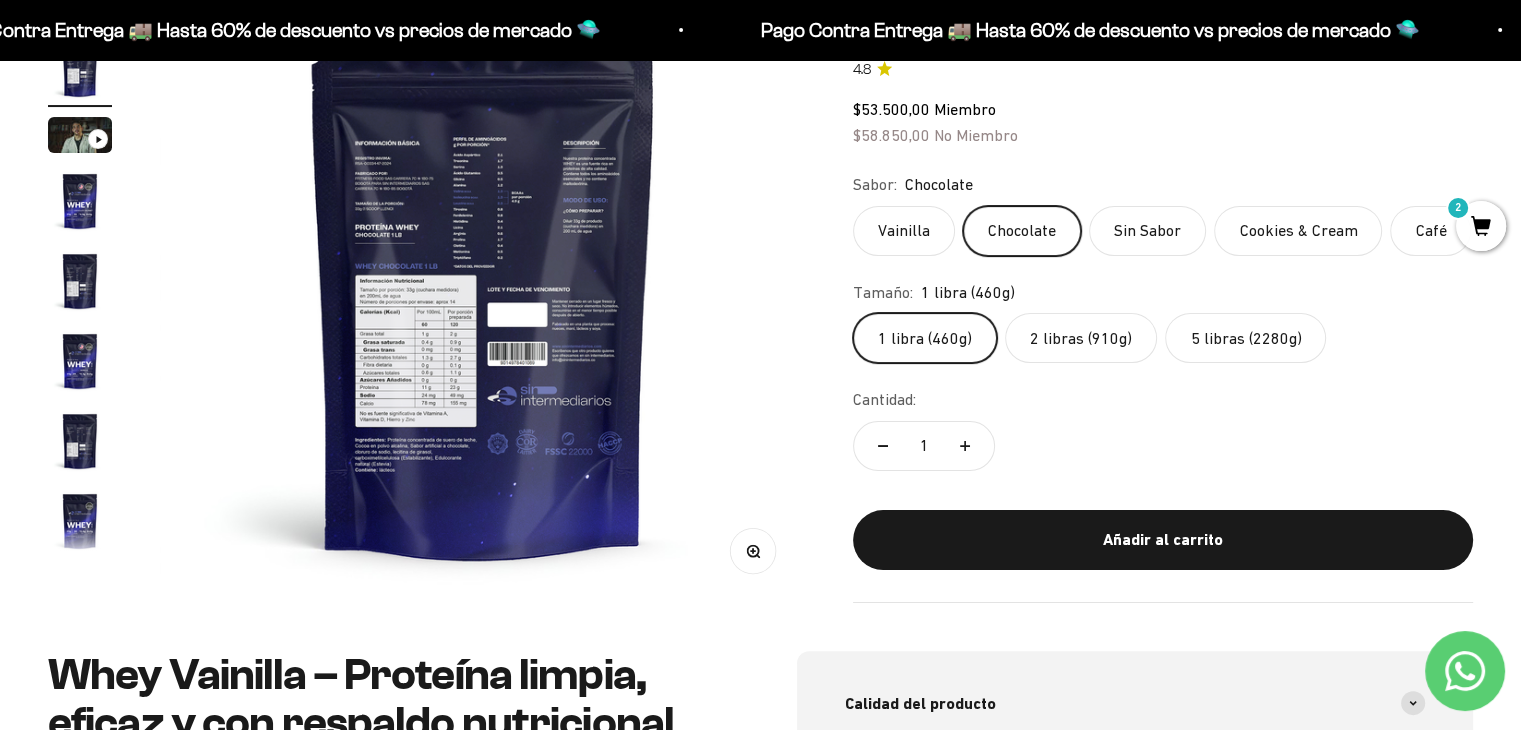 click on "2 libras (910g)" 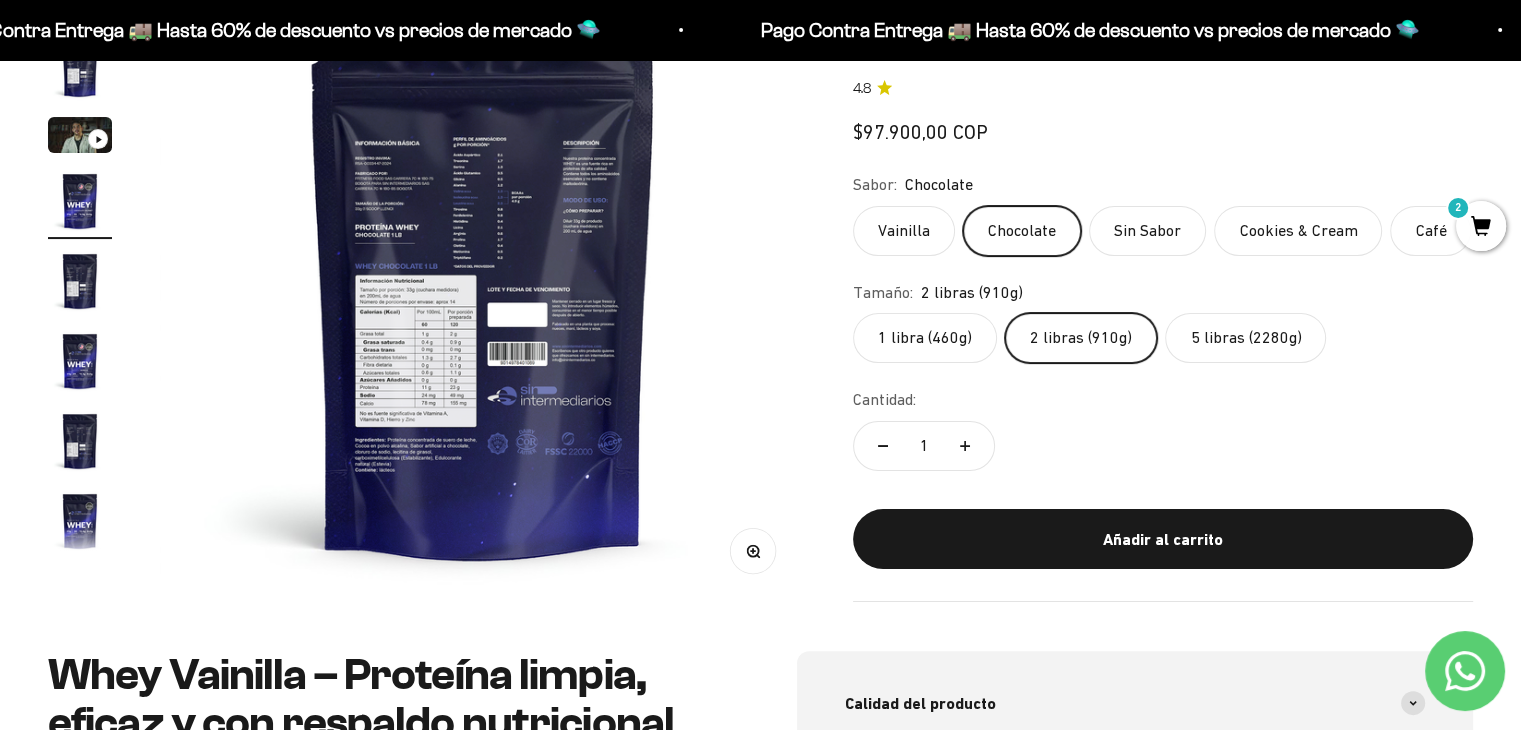scroll, scrollTop: 0, scrollLeft: 2008, axis: horizontal 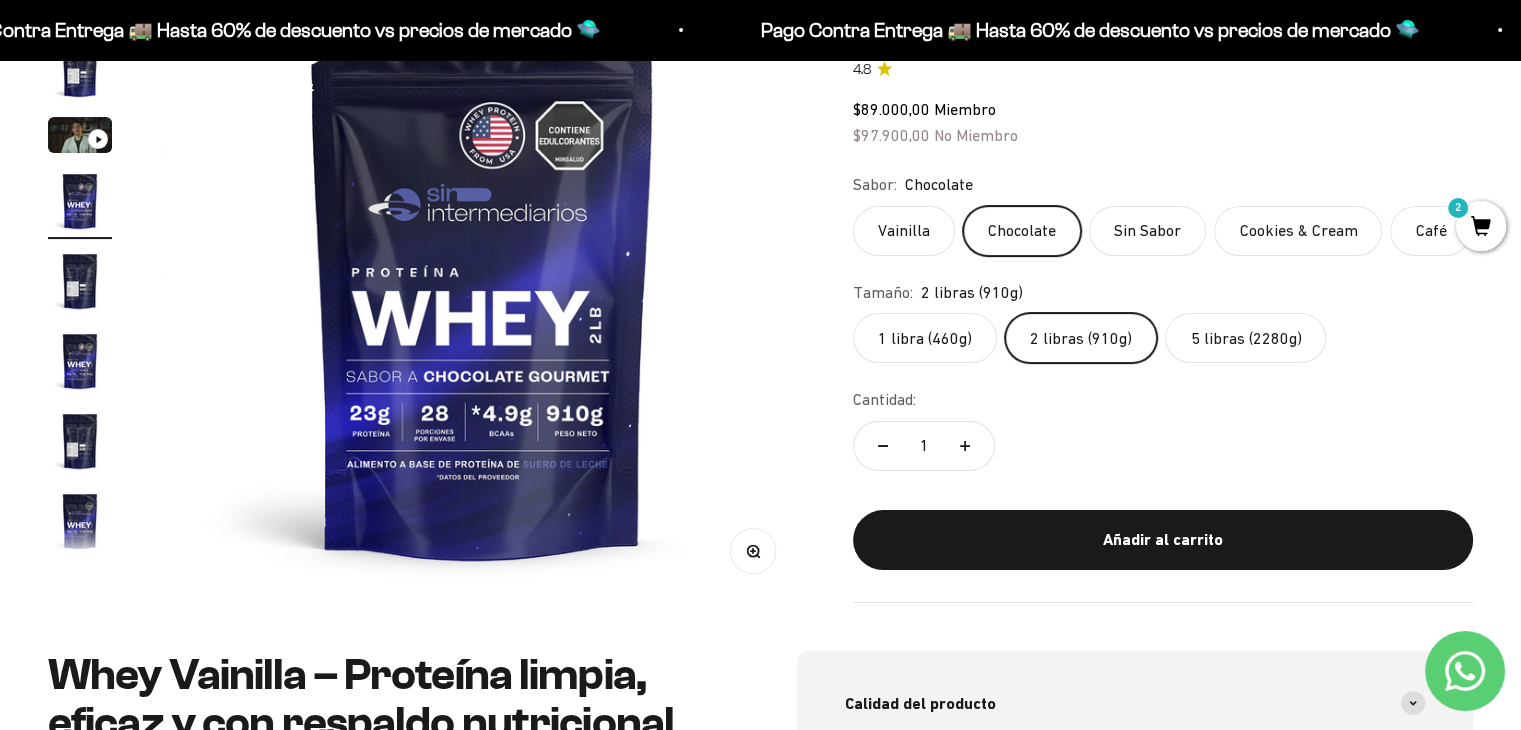 click on "5 libras (2280g)" 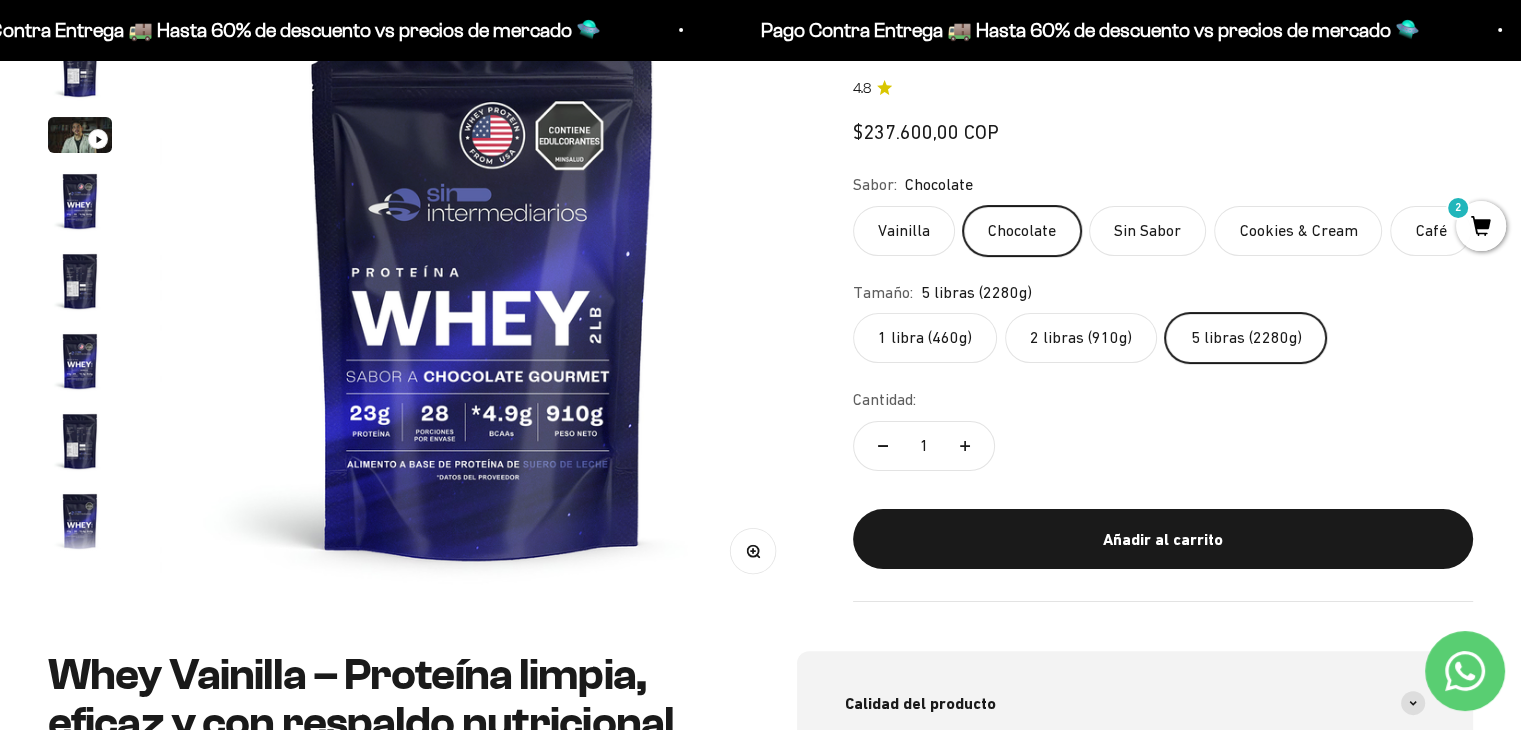 scroll, scrollTop: 0, scrollLeft: 7361, axis: horizontal 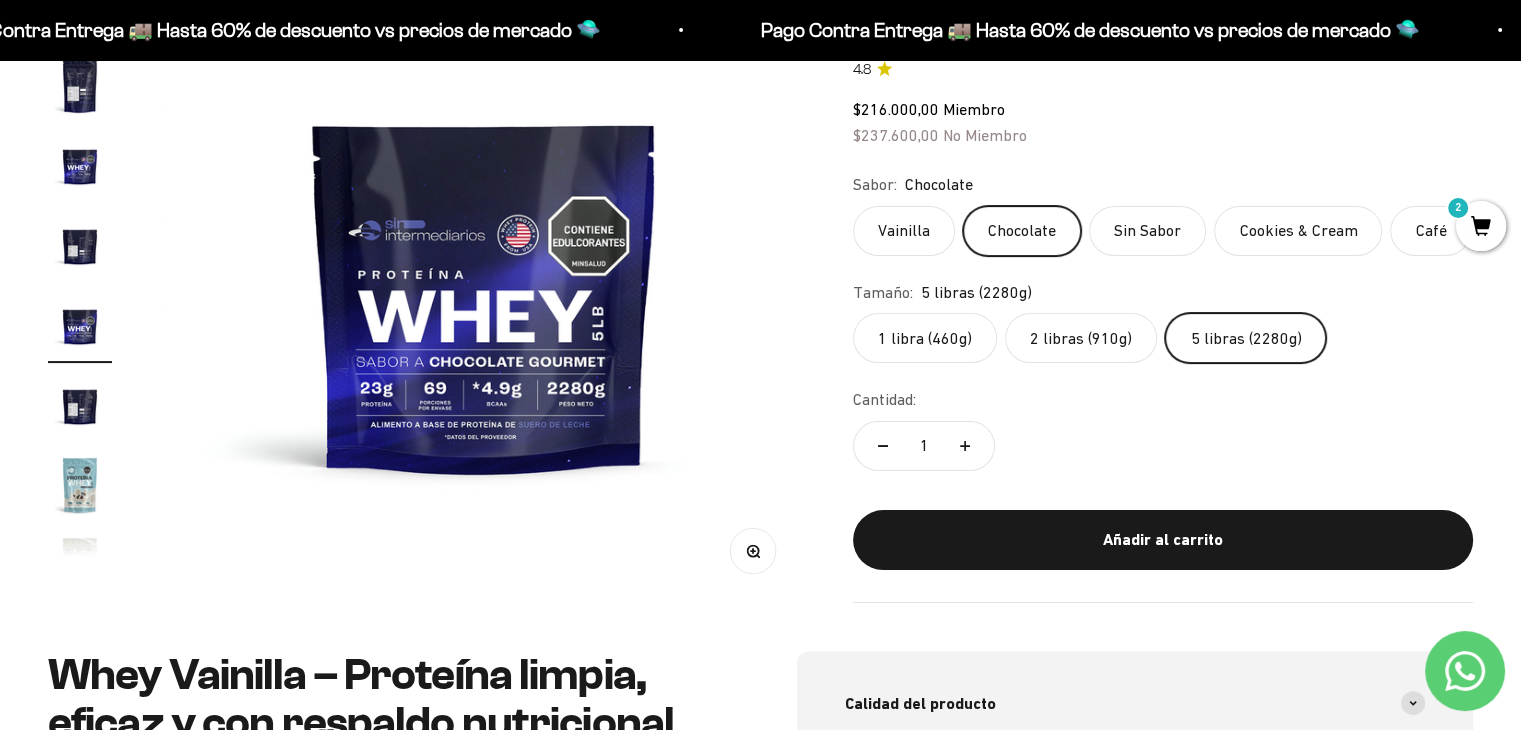 click on "Sin Sabor" 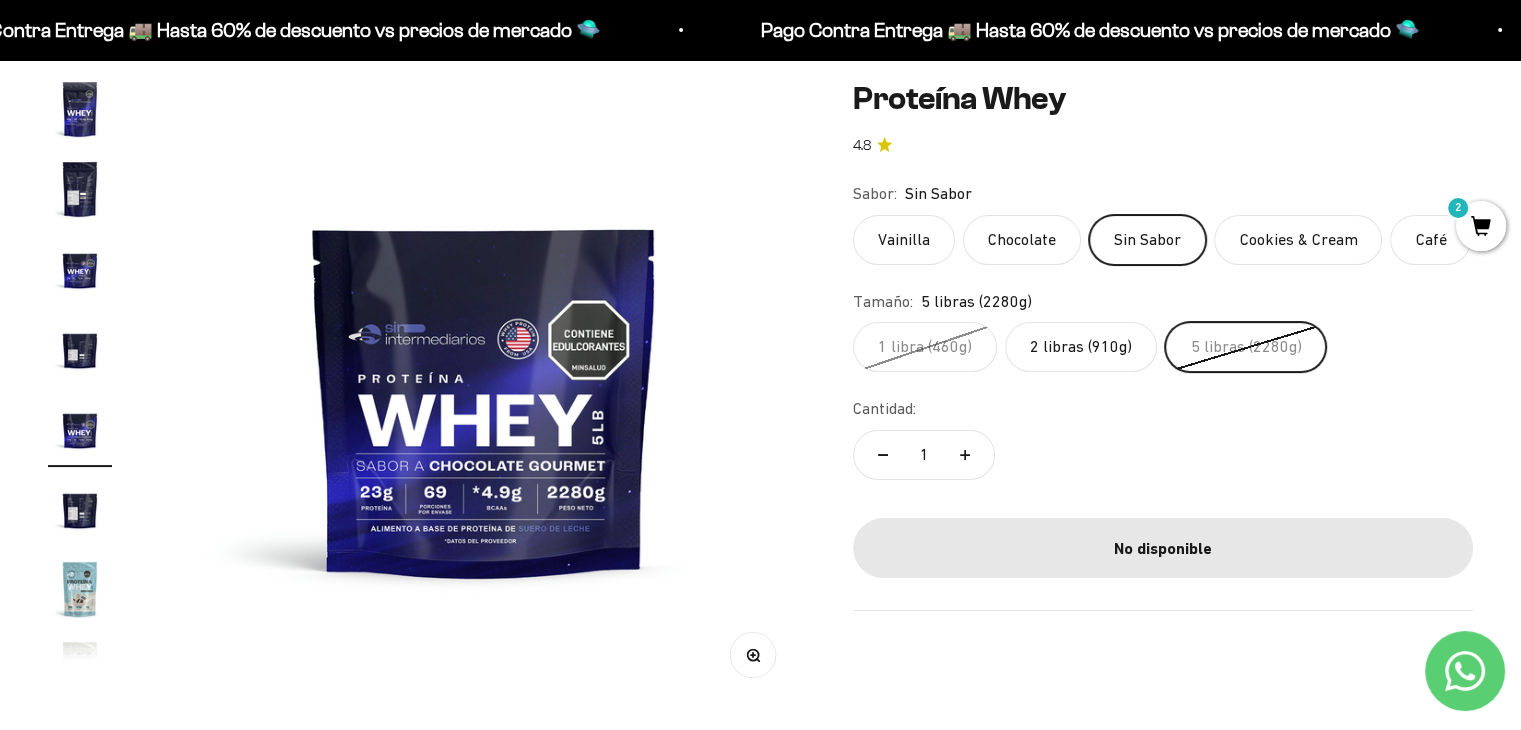 scroll, scrollTop: 100, scrollLeft: 0, axis: vertical 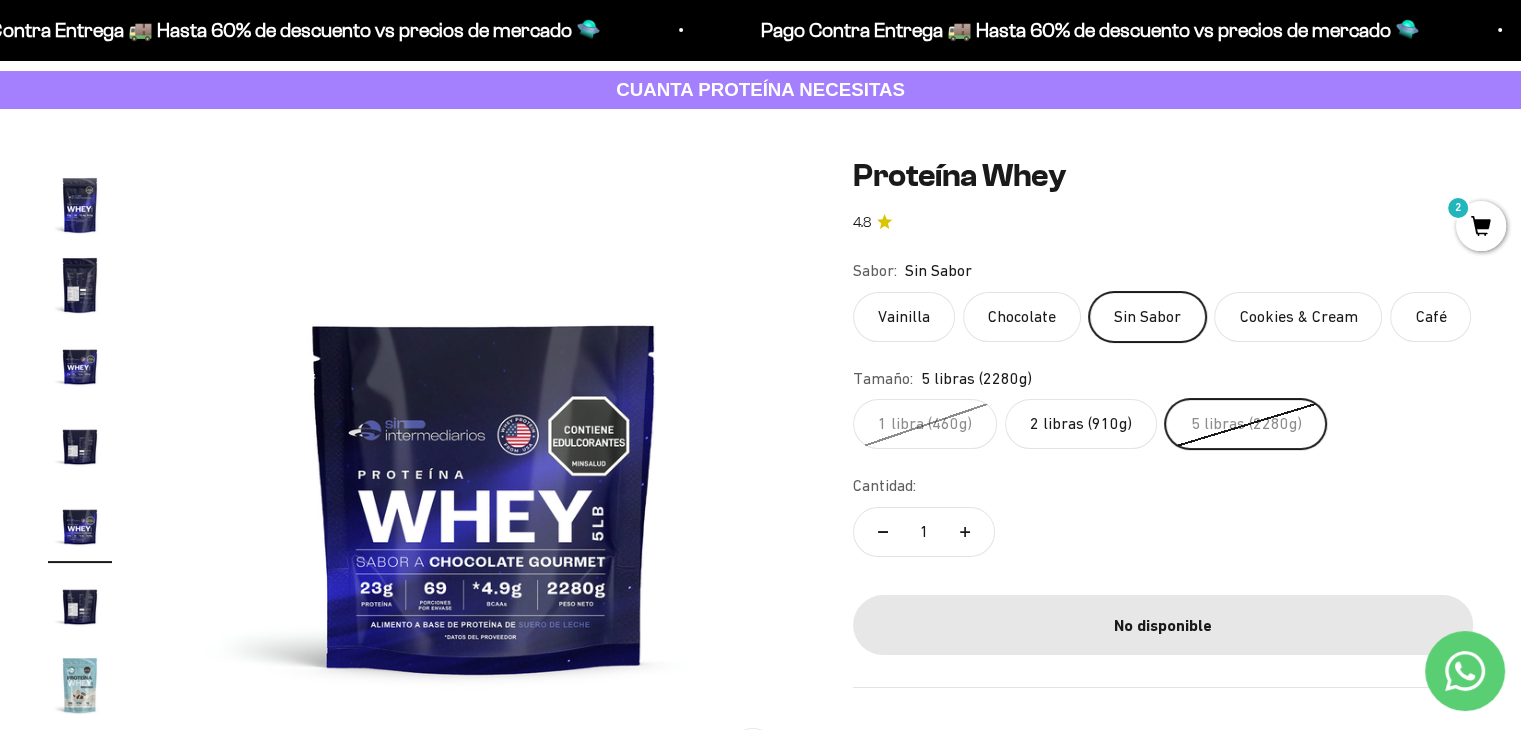 click on "2 libras (910g)" 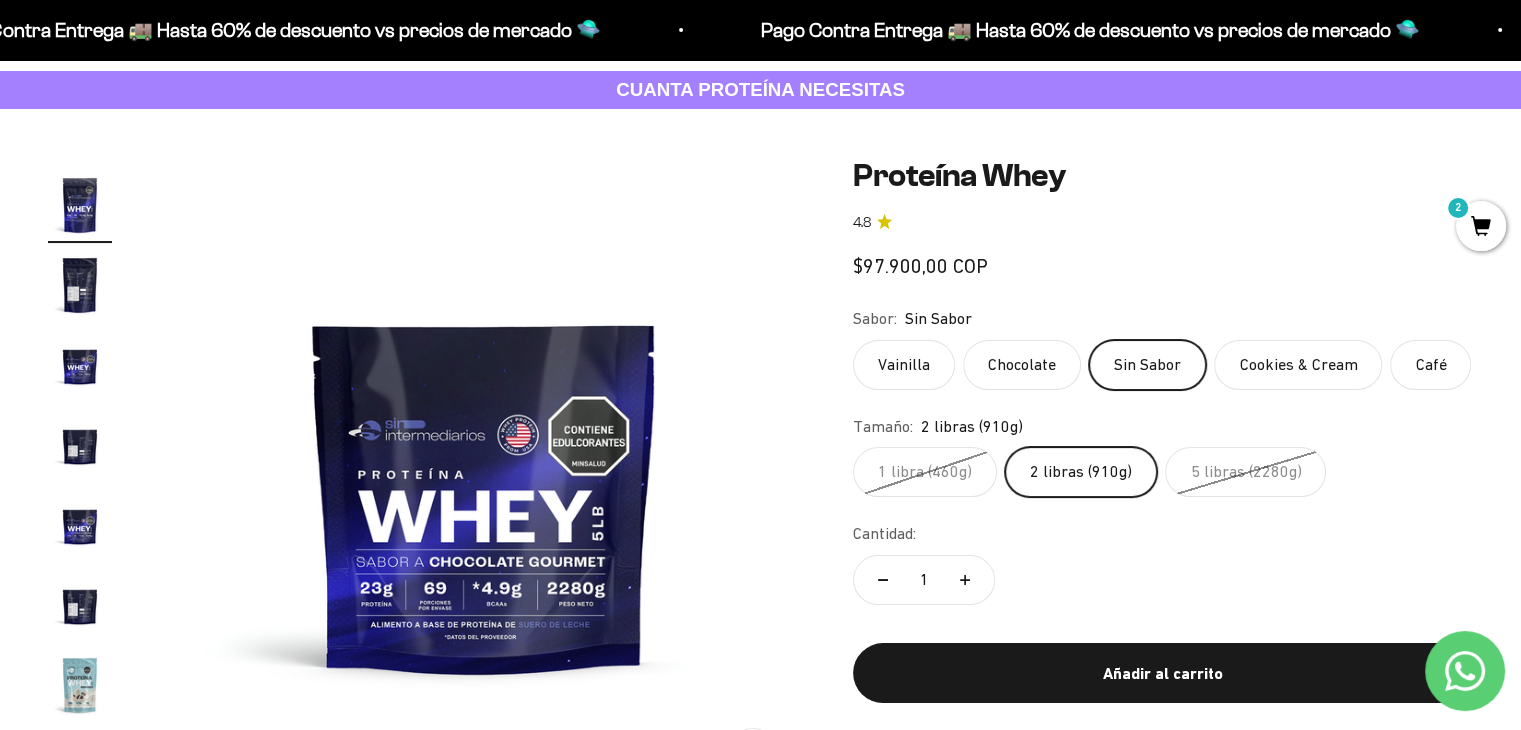 scroll, scrollTop: 0, scrollLeft: 4684, axis: horizontal 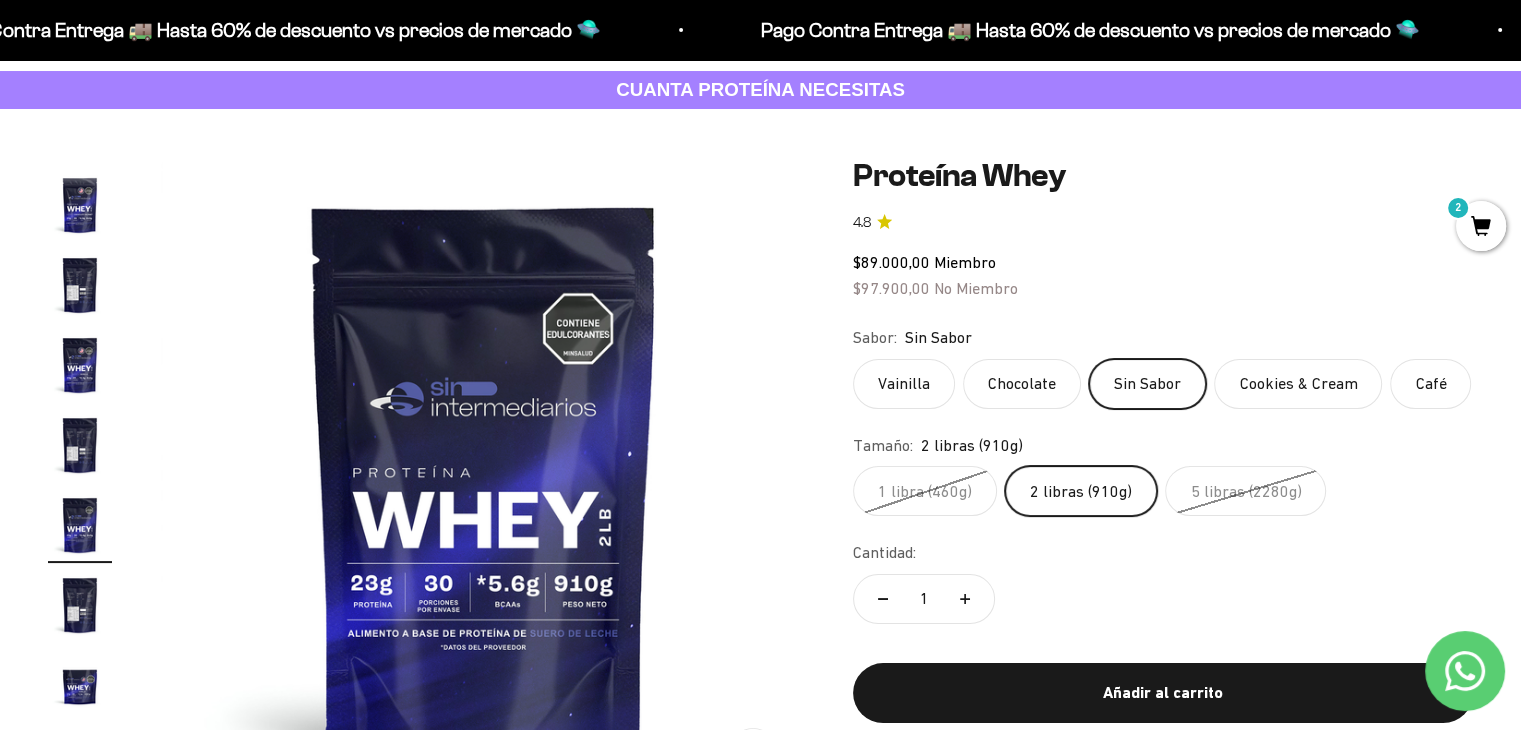 click on "Chocolate" 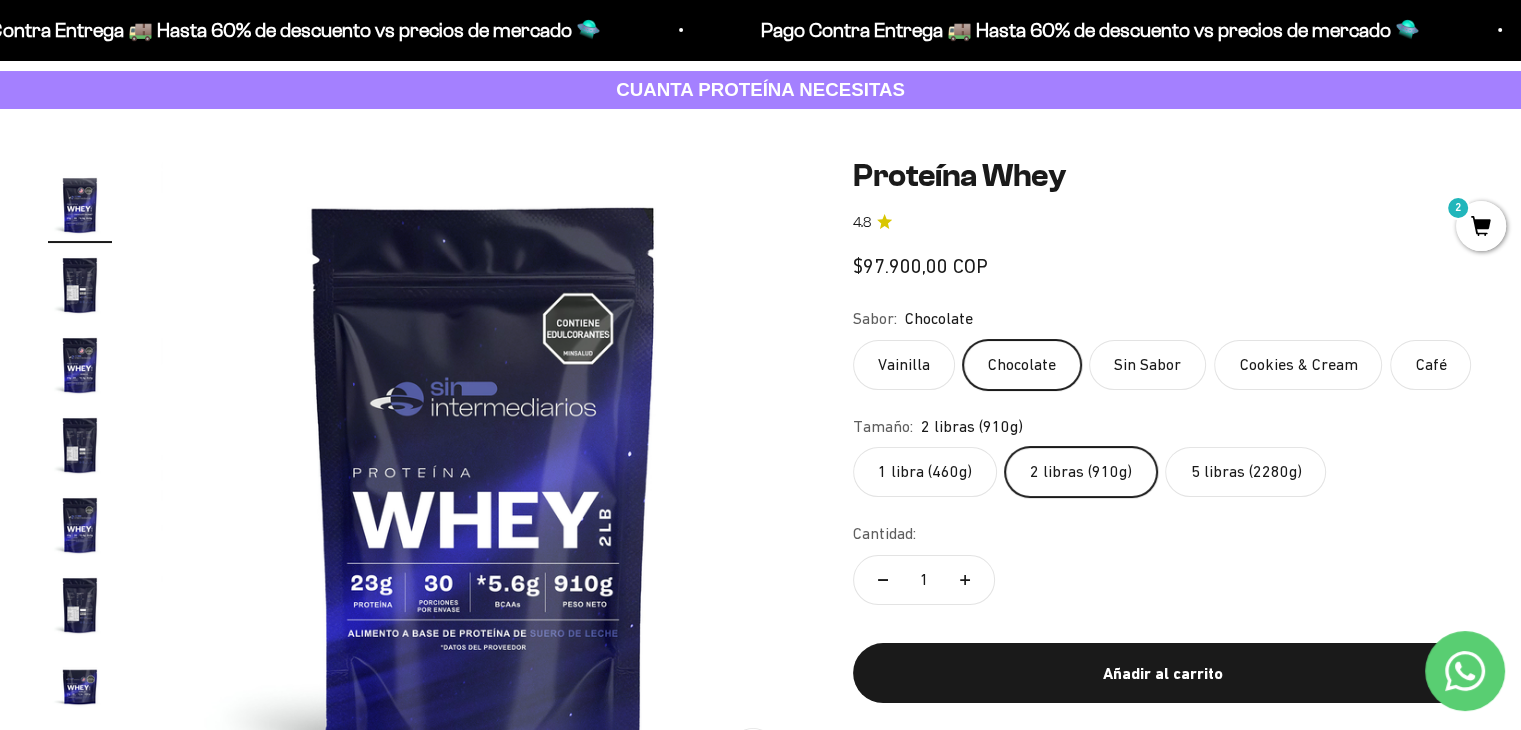 scroll, scrollTop: 0, scrollLeft: 2008, axis: horizontal 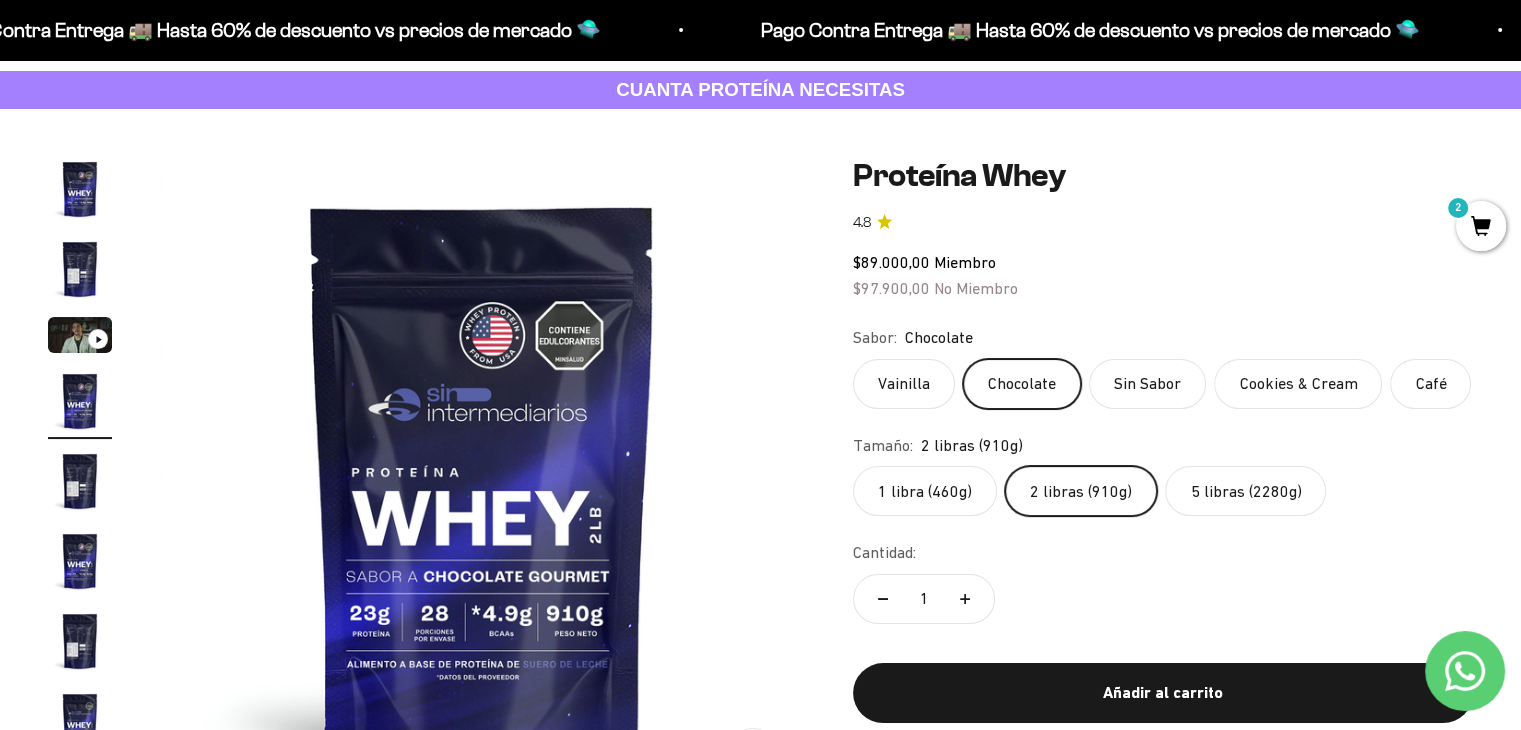 click on "Sin Sabor" 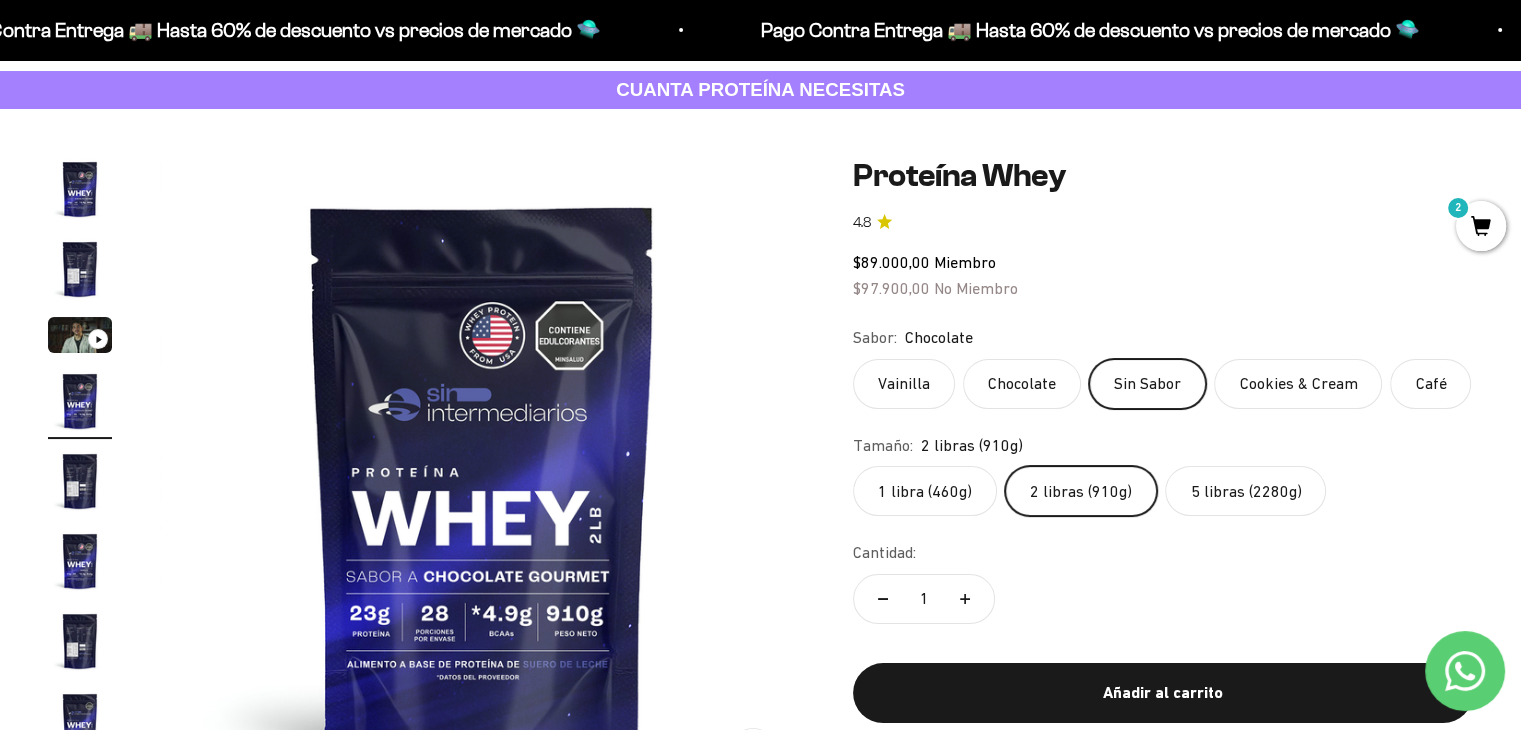scroll, scrollTop: 0, scrollLeft: 4684, axis: horizontal 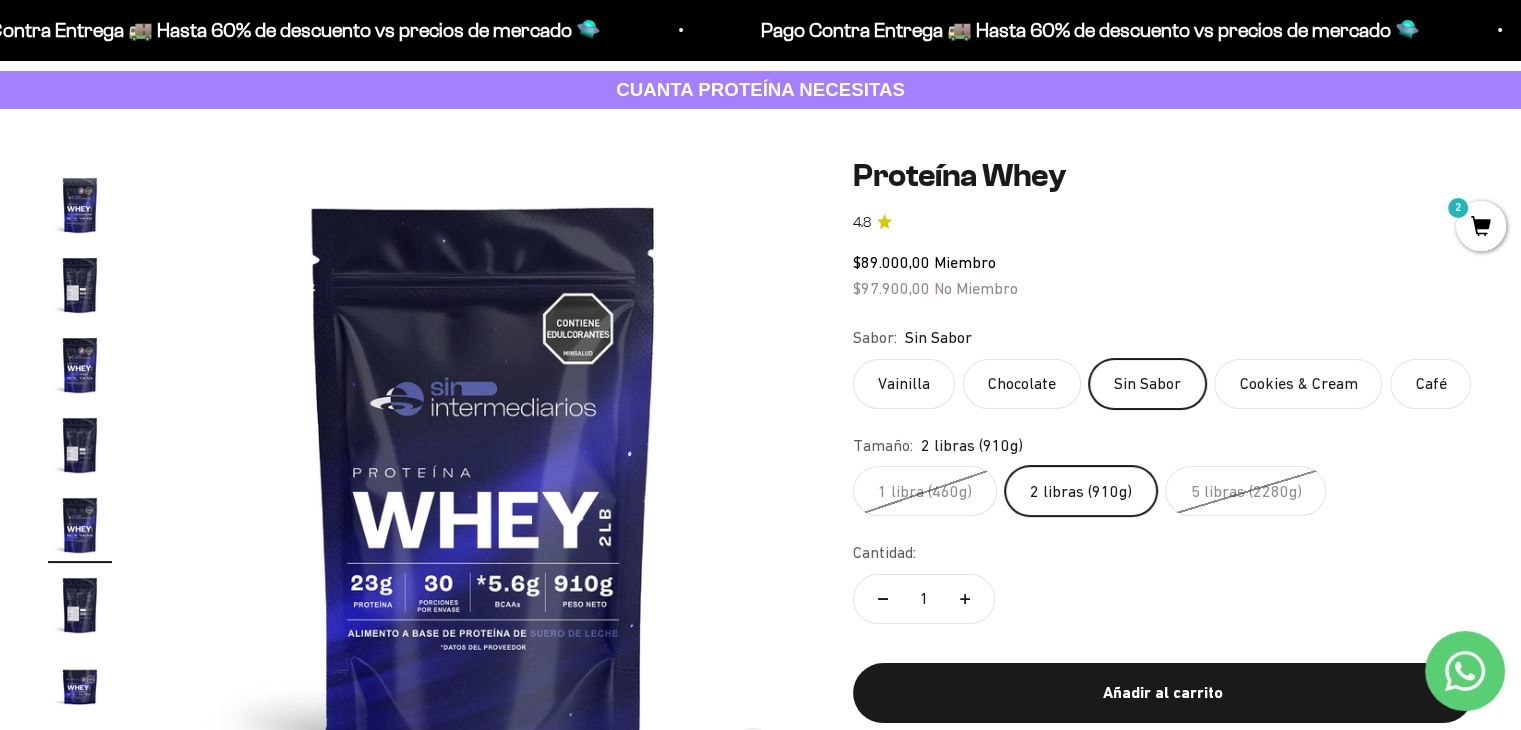 click on "Chocolate" 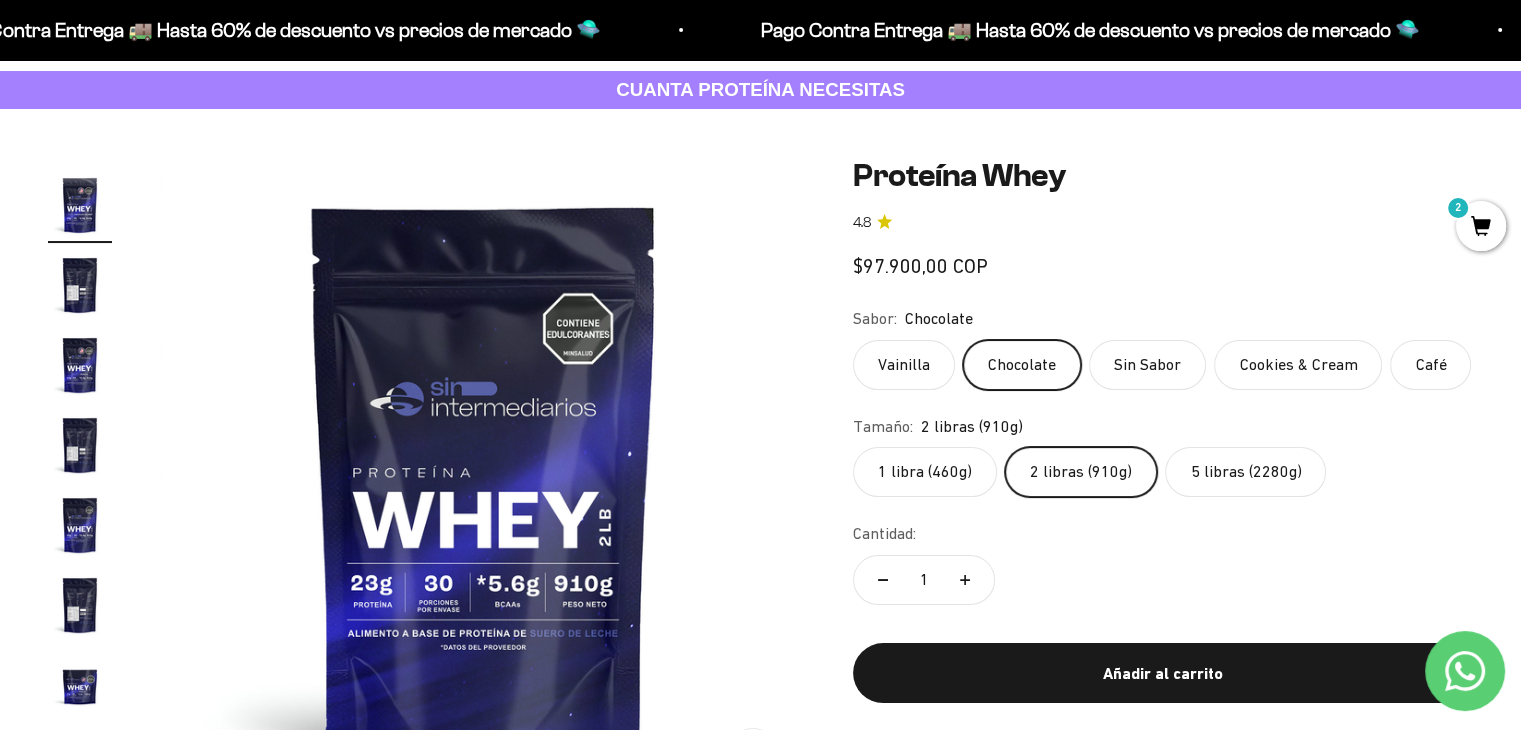scroll, scrollTop: 0, scrollLeft: 2008, axis: horizontal 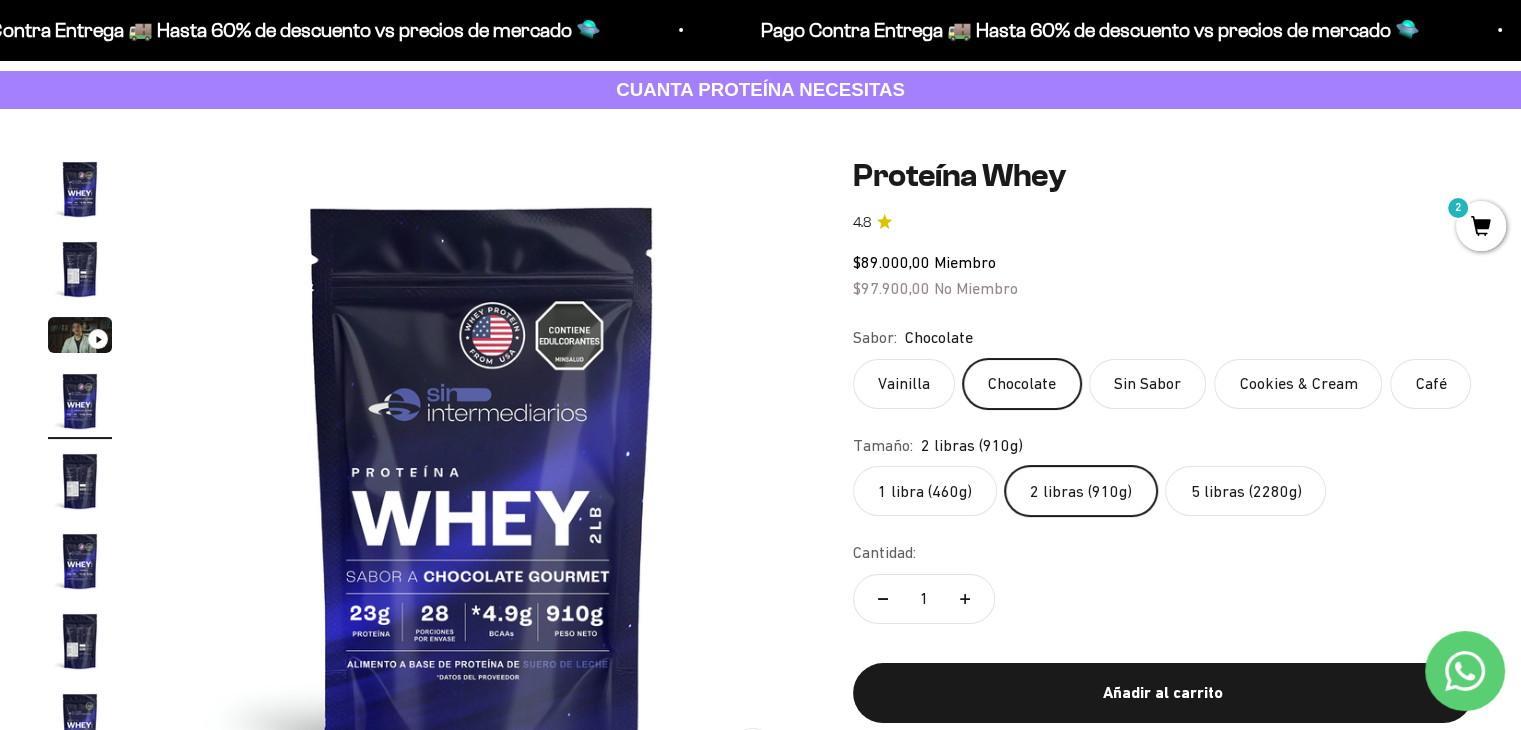 click on "Sin Sabor" 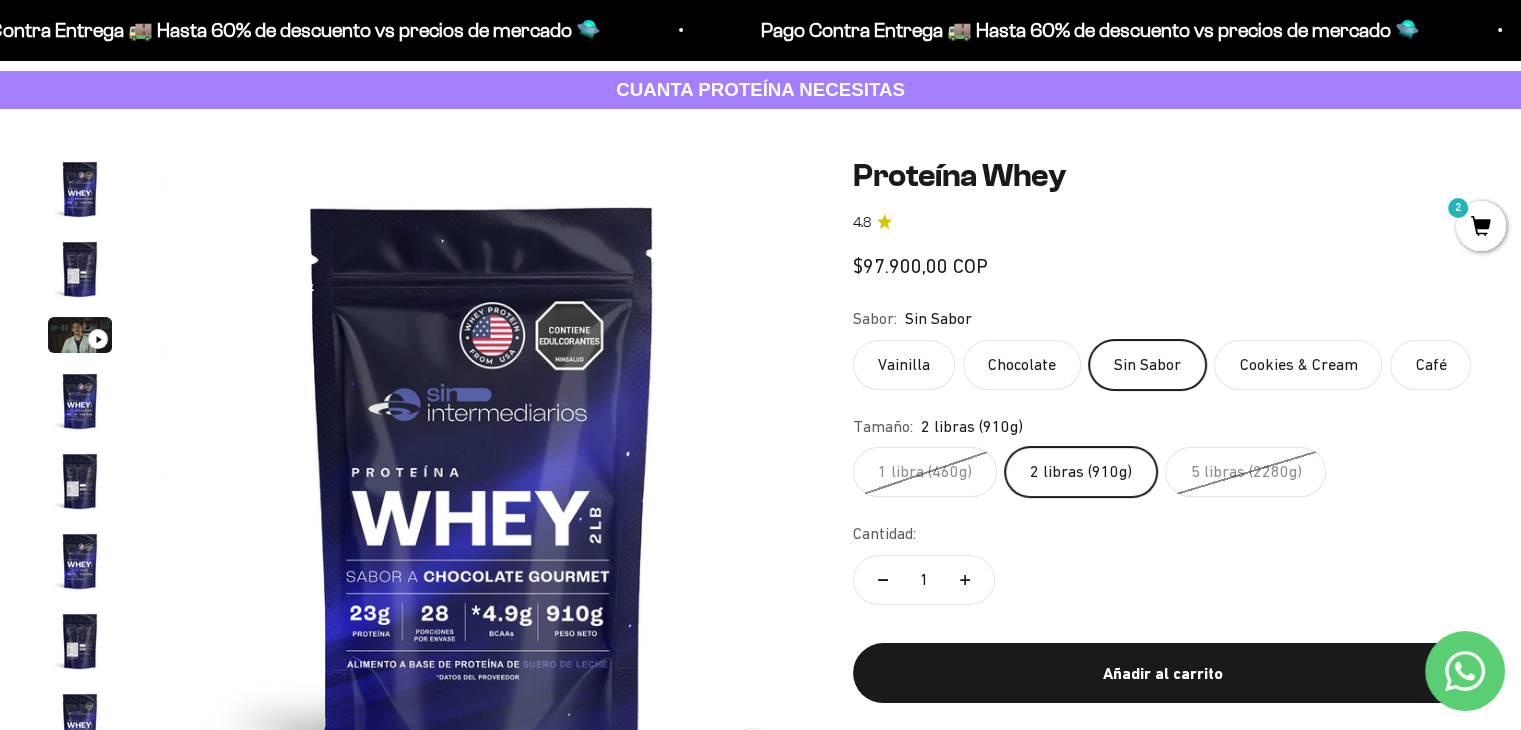 scroll, scrollTop: 0, scrollLeft: 4684, axis: horizontal 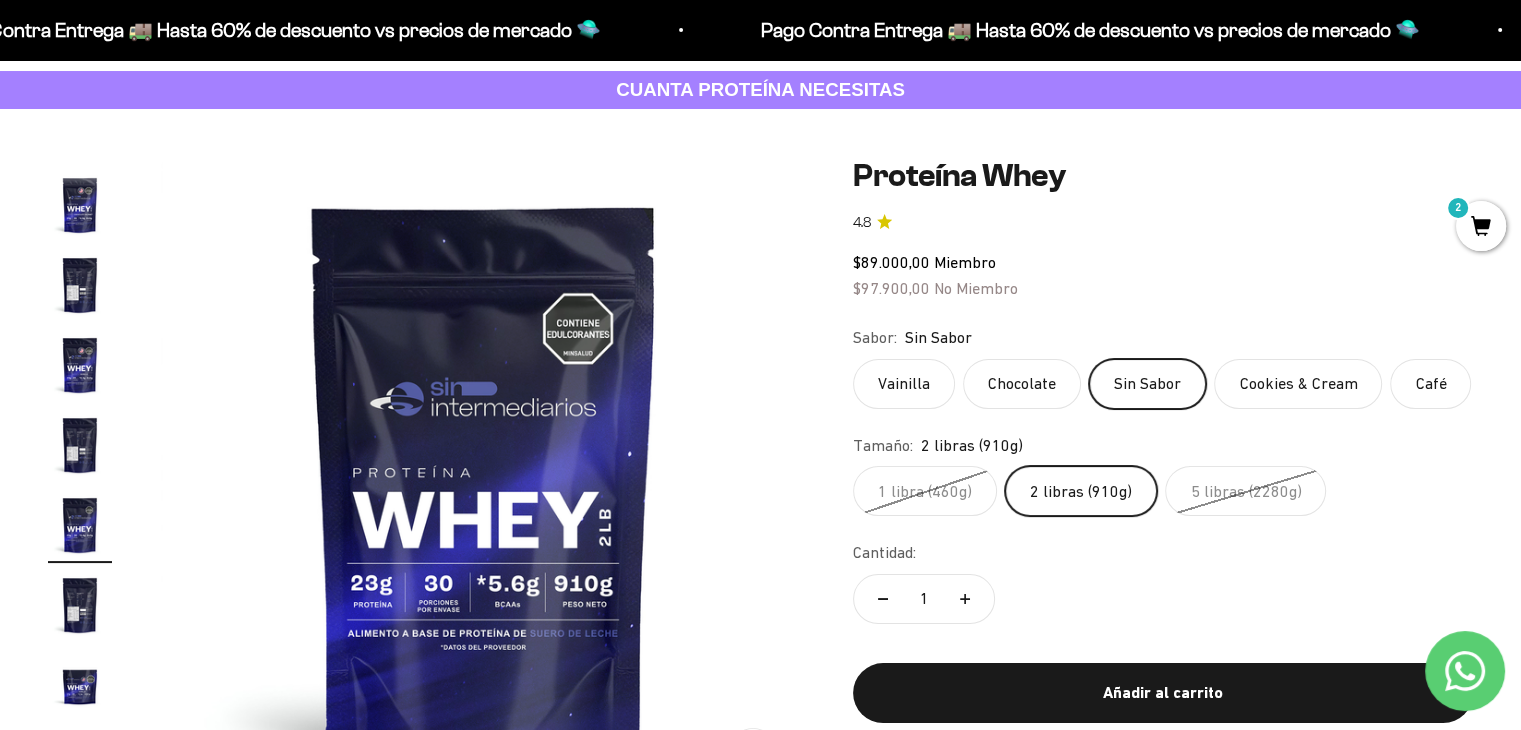 click on "Chocolate" 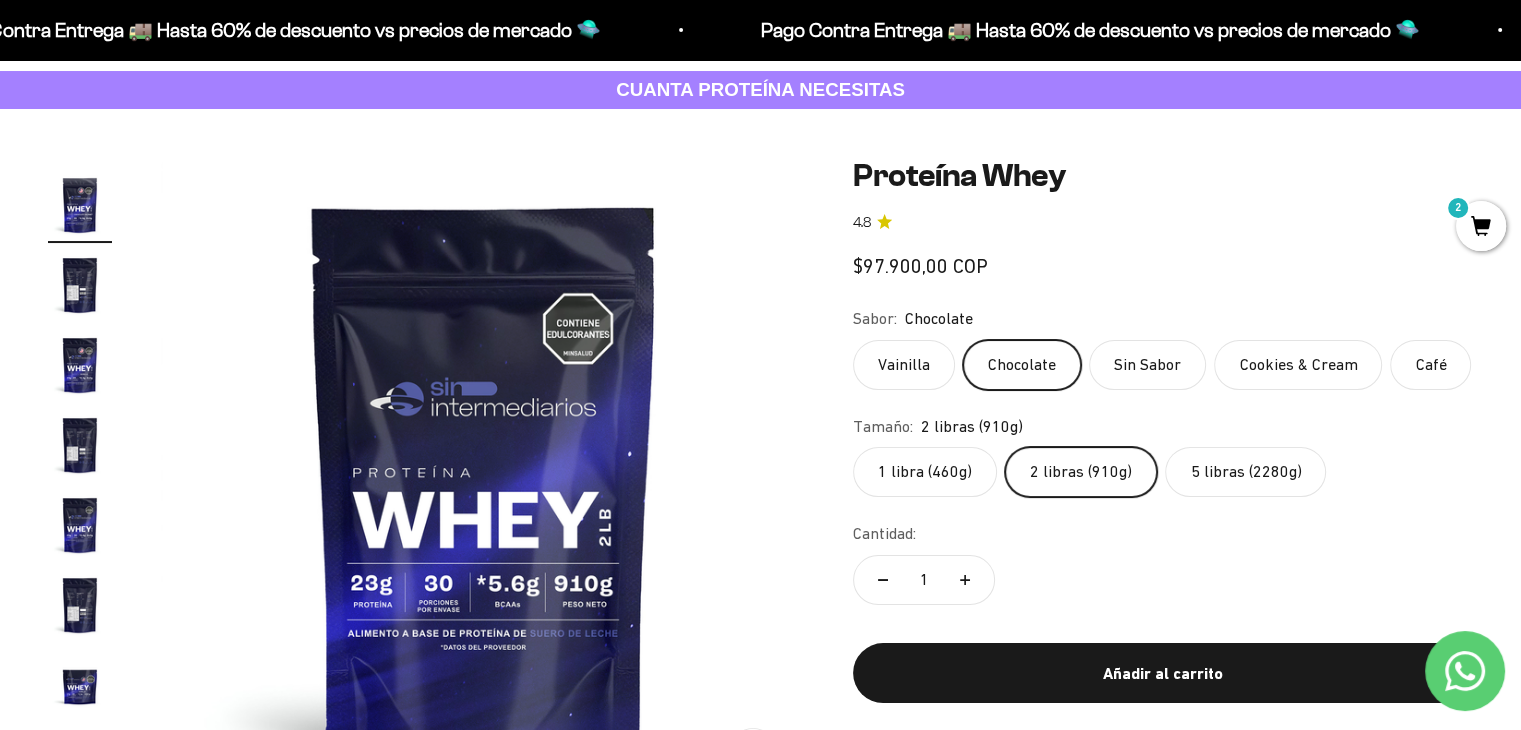 scroll, scrollTop: 0, scrollLeft: 2008, axis: horizontal 